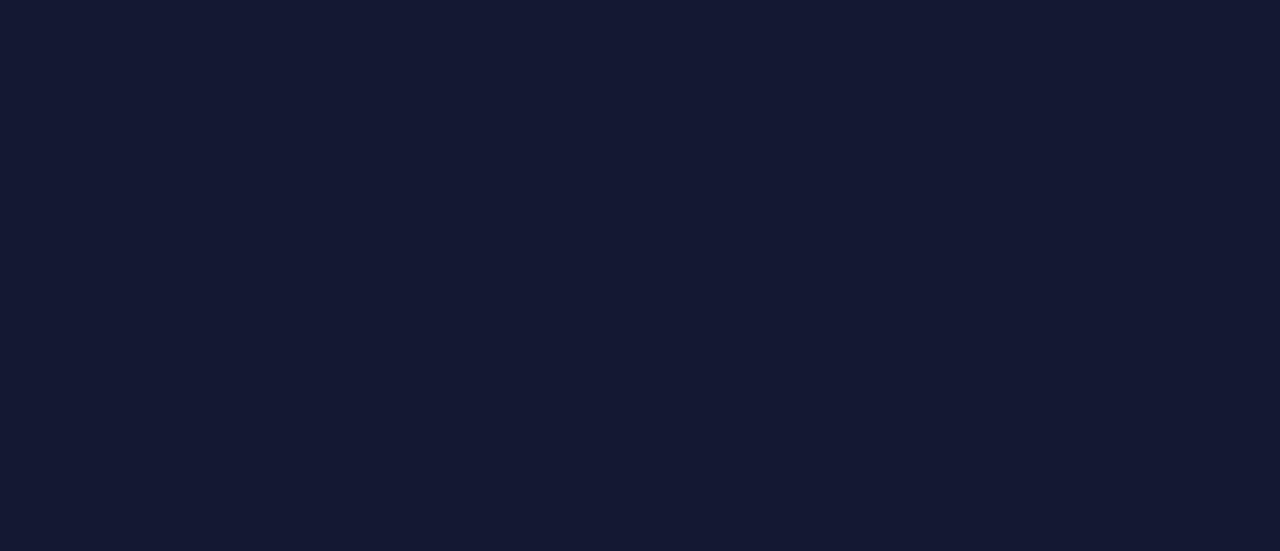 scroll, scrollTop: 0, scrollLeft: 0, axis: both 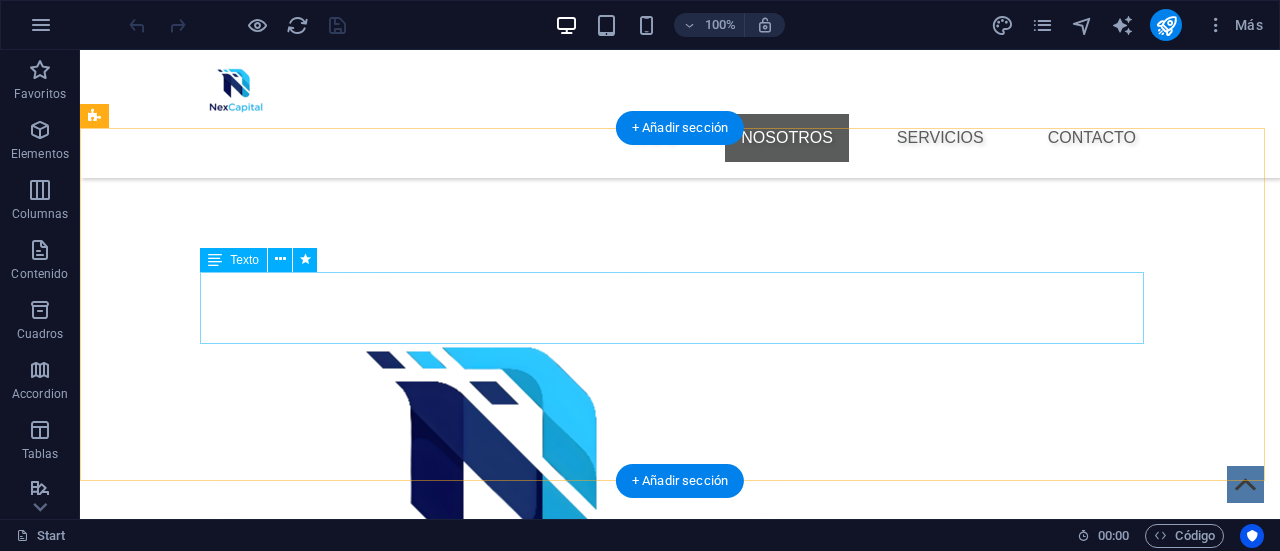 click on "Estamos aqu para brindar soluciones financieras digitales accesibles, seguras y eficientes que conecten a personas y negocios entre Bolivia y otros países, principalmente Chile. Promovemos la inclusion financiera, la innovacion tecnologica y la transparencia, en cumplimiento con las normativas nacionales y los principios de la Camara Boliviana Fintech." at bounding box center (680, 1100) 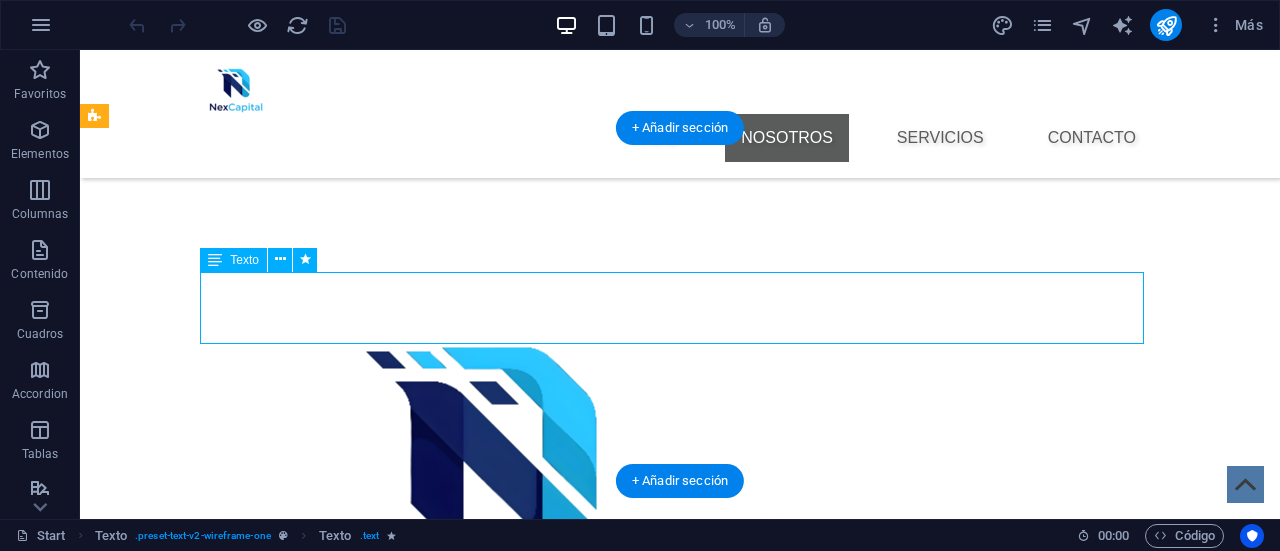click on "Estamos aqu para brindar soluciones financieras digitales accesibles, seguras y eficientes que conecten a personas y negocios entre Bolivia y otros países, principalmente Chile. Promovemos la inclusion financiera, la innovacion tecnologica y la transparencia, en cumplimiento con las normativas nacionales y los principios de la Camara Boliviana Fintech." at bounding box center [680, 1100] 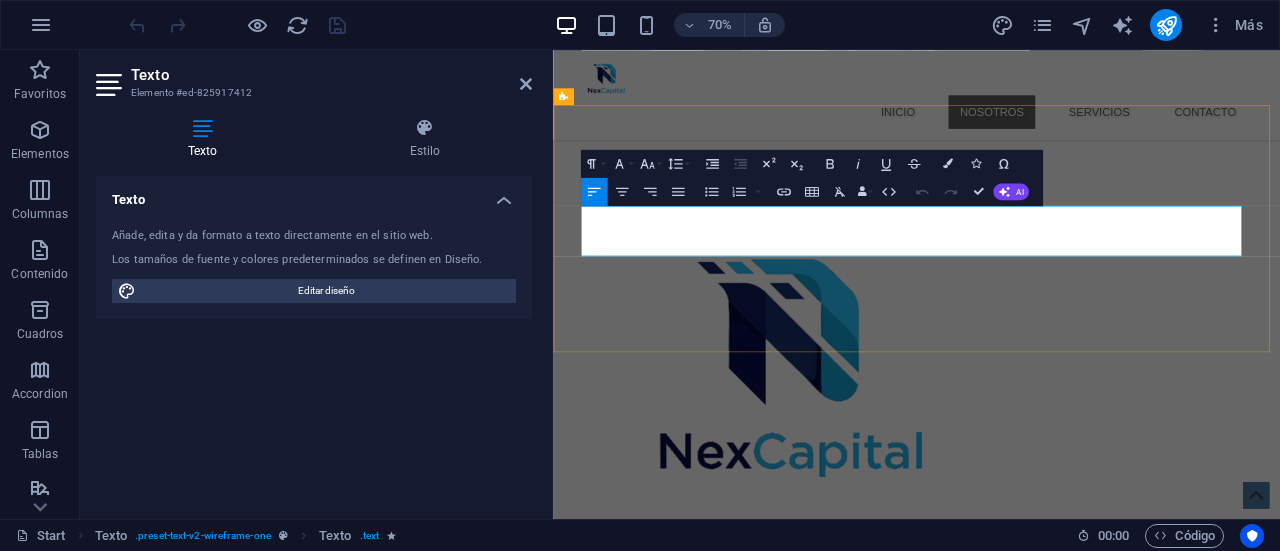 drag, startPoint x: 675, startPoint y: 285, endPoint x: 1376, endPoint y: 326, distance: 702.198 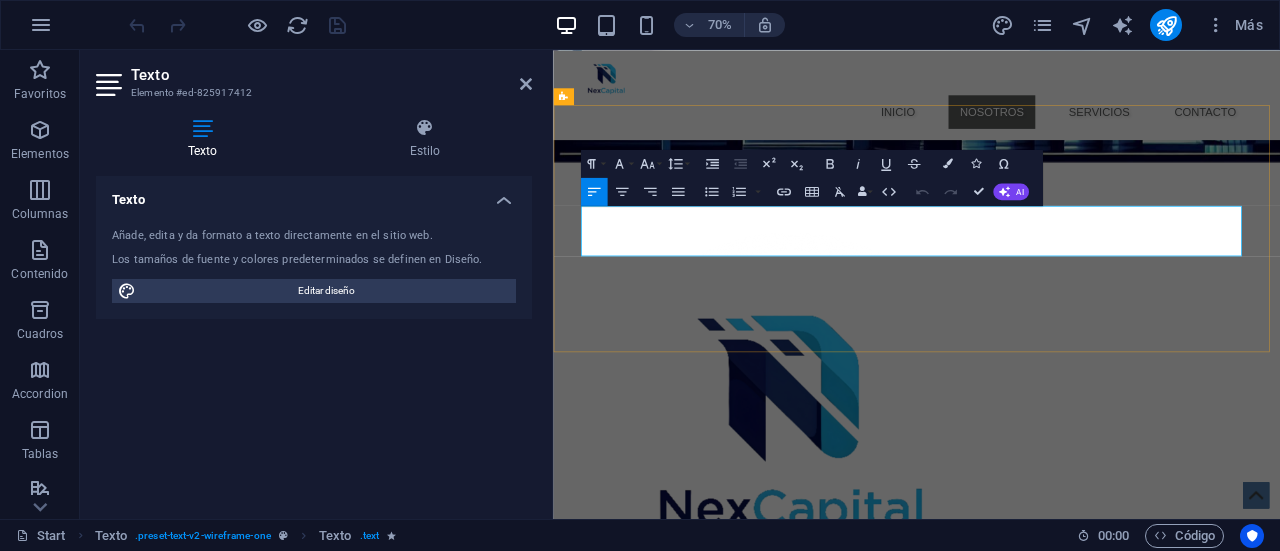 copy on "Estamos aqu para brindar soluciones financieras digitales accesibles, seguras y eficientes que conecten a personas y negocios entre Bolivia y otros países, principalmente Chile. Promovemos la inclusion financiera, la innovacion tecnologica y la transparencia, en cumplimiento con las normativas nacionales y los principios de la Camara Boliviana Fintech." 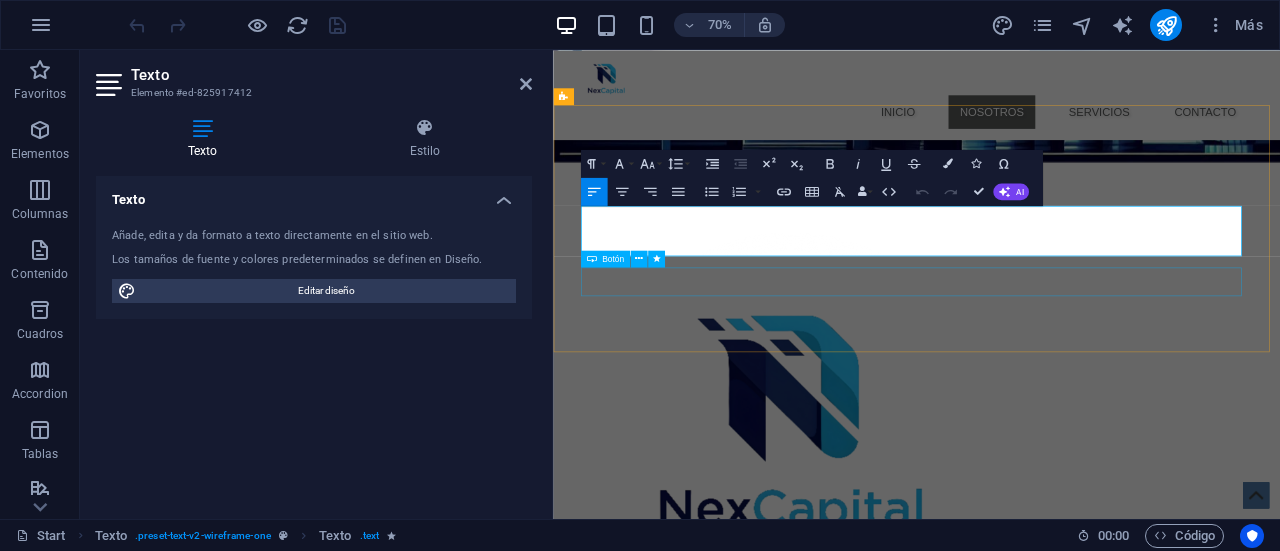click on "Más de Nosotros" at bounding box center (1072, 1254) 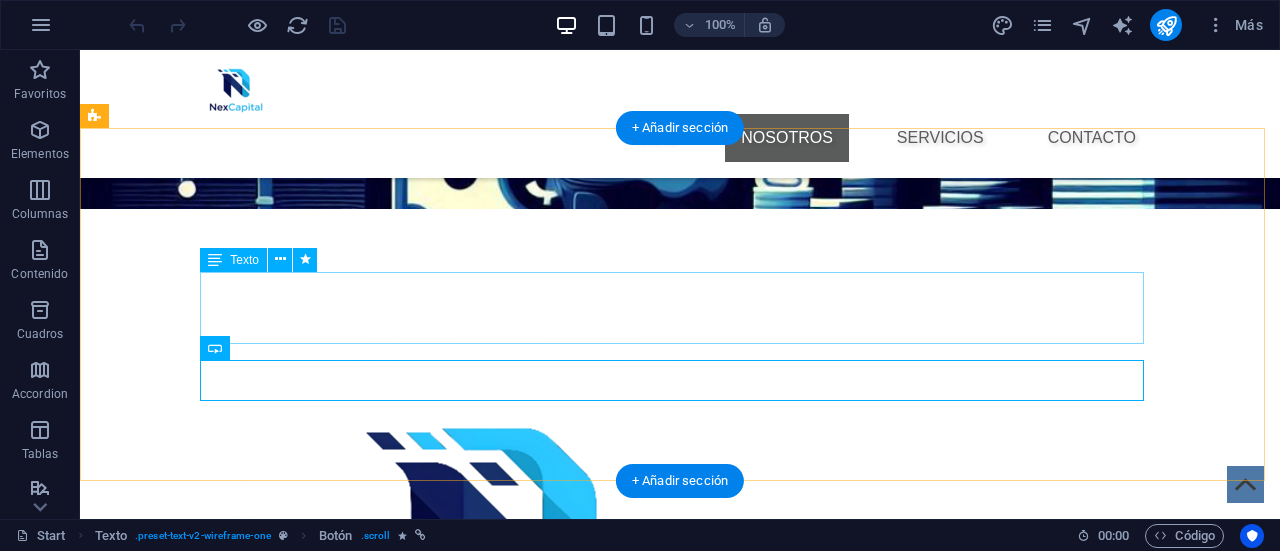 click on "Estamos aqu para brindar soluciones financieras digitales accesibles, seguras y eficientes que conecten a personas y negocios entre Bolivia y otros países, principalmente Chile. Promovemos la inclusion financiera, la innovacion tecnologica y la transparencia, en cumplimiento con las normativas nacionales y los principios de la Camara Boliviana Fintech." at bounding box center [680, 1181] 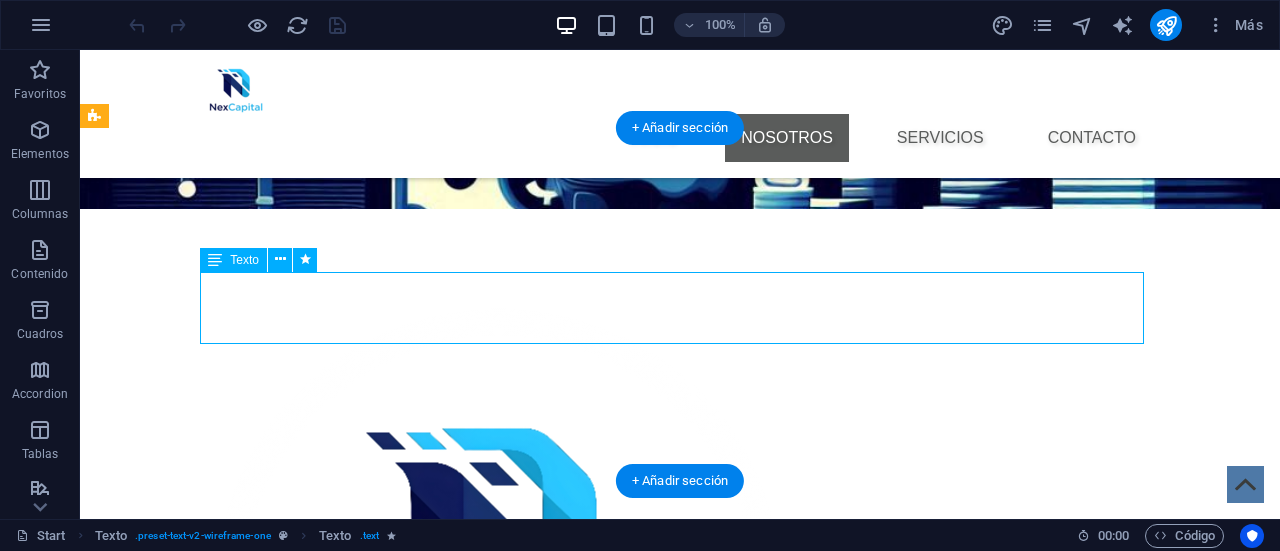 click on "Estamos aqu para brindar soluciones financieras digitales accesibles, seguras y eficientes que conecten a personas y negocios entre Bolivia y otros países, principalmente Chile. Promovemos la inclusion financiera, la innovacion tecnologica y la transparencia, en cumplimiento con las normativas nacionales y los principios de la Camara Boliviana Fintech." at bounding box center [680, 1181] 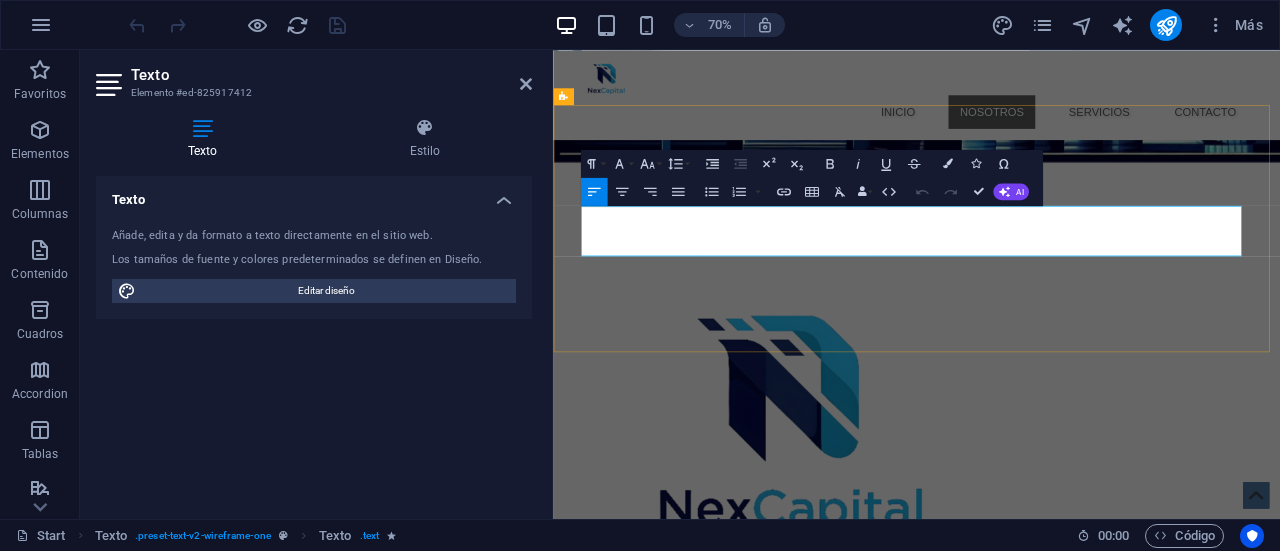 click on "Estamos aqu para brindar soluciones financieras digitales accesibles, seguras y eficientes que conecten a personas y negocios entre Bolivia y otros países, principalmente Chile. Promovemos la inclusion financiera, la innovacion tecnologica y la transparencia, en cumplimiento con las normativas nacionales y los principios de la Camara Boliviana Fintech." at bounding box center [1072, 1181] 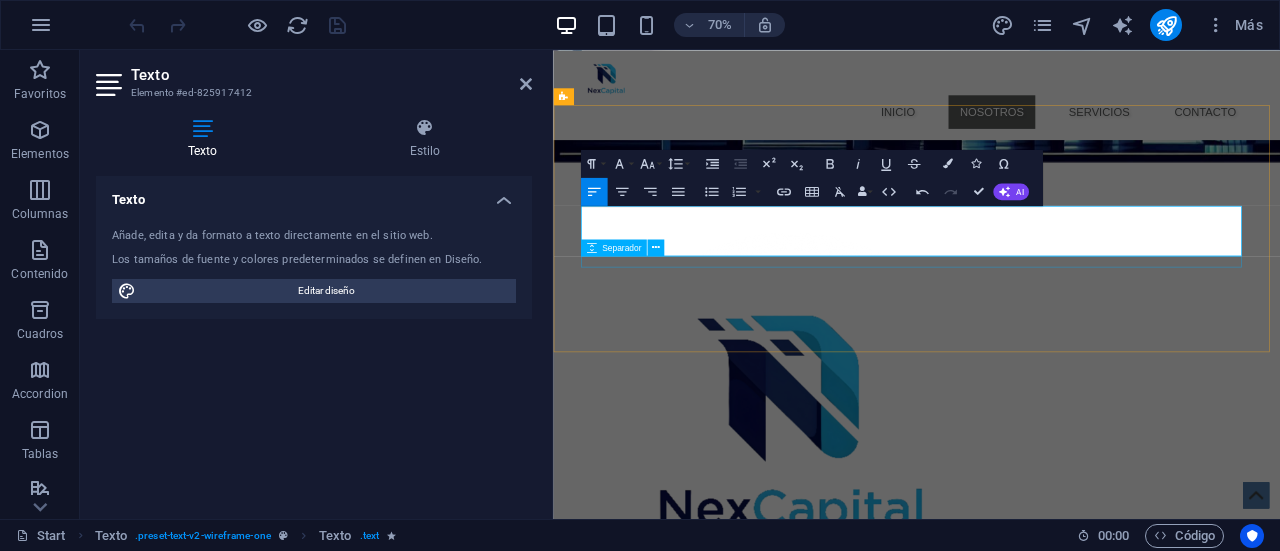 type 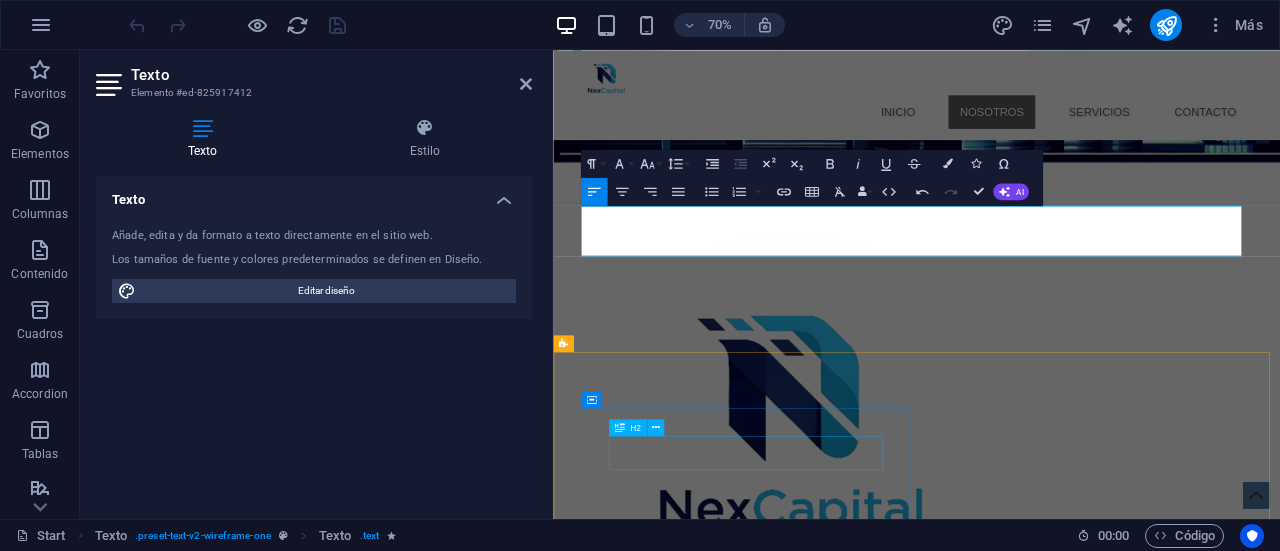 click on "Nuestra Vision" at bounding box center (1041, 1499) 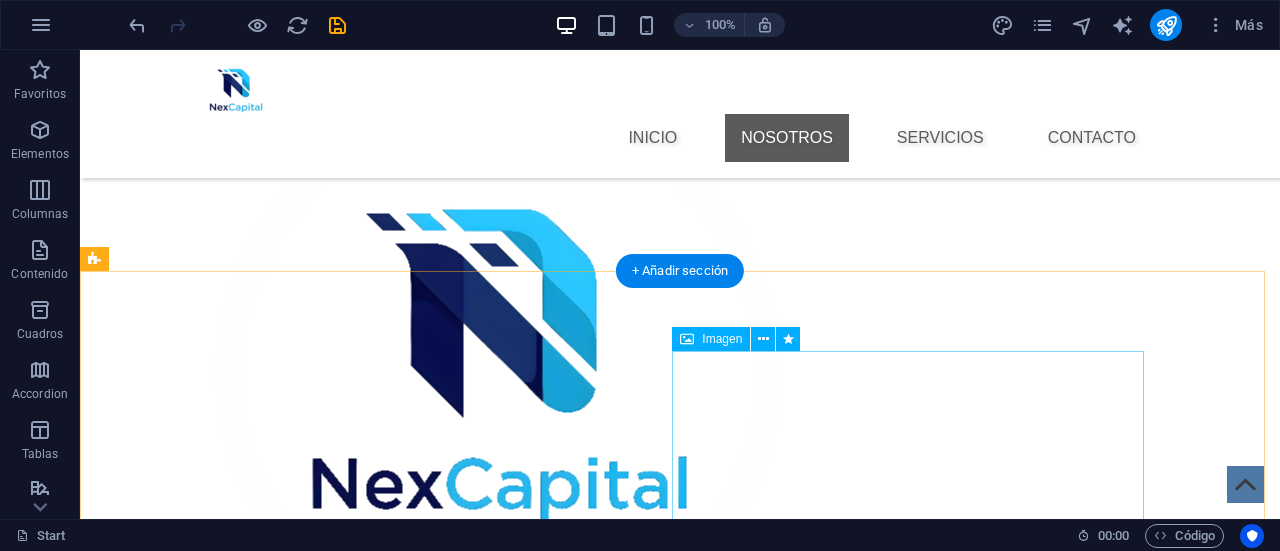 scroll, scrollTop: 897, scrollLeft: 0, axis: vertical 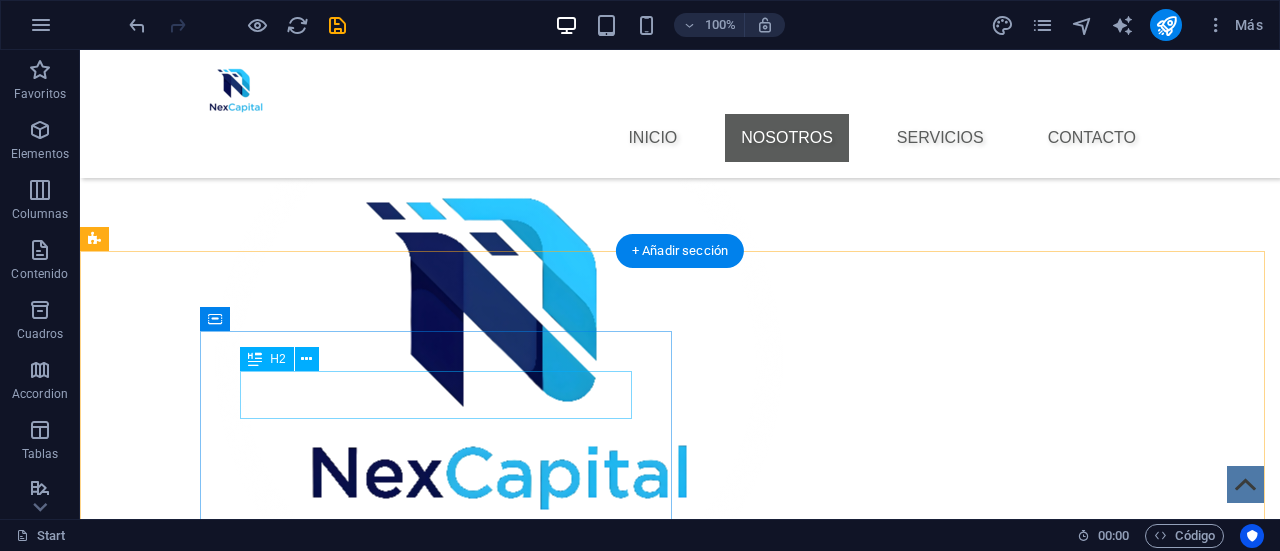 click on "Nuestra Vision" at bounding box center (568, 1269) 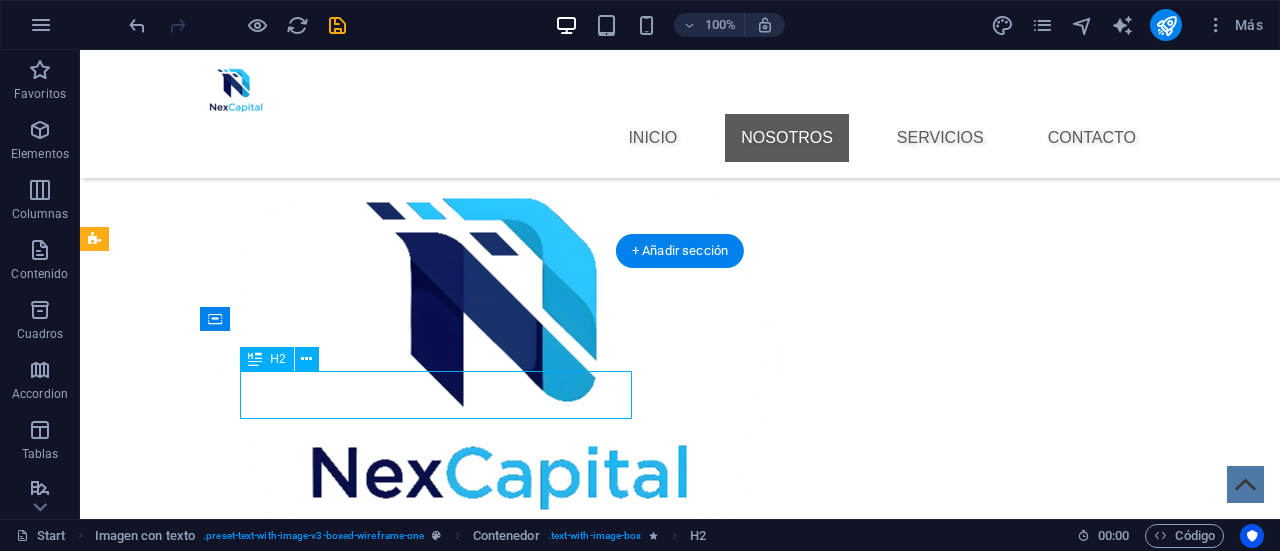 click on "Nuestra Vision" at bounding box center (568, 1269) 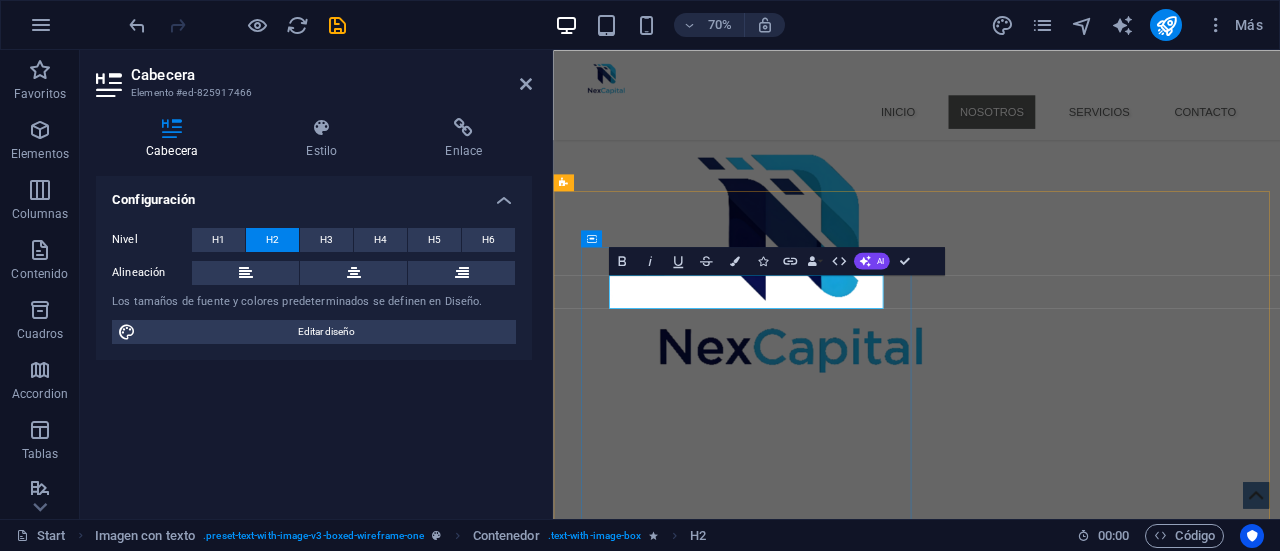 click on "Nuestra Vision" at bounding box center [720, 1269] 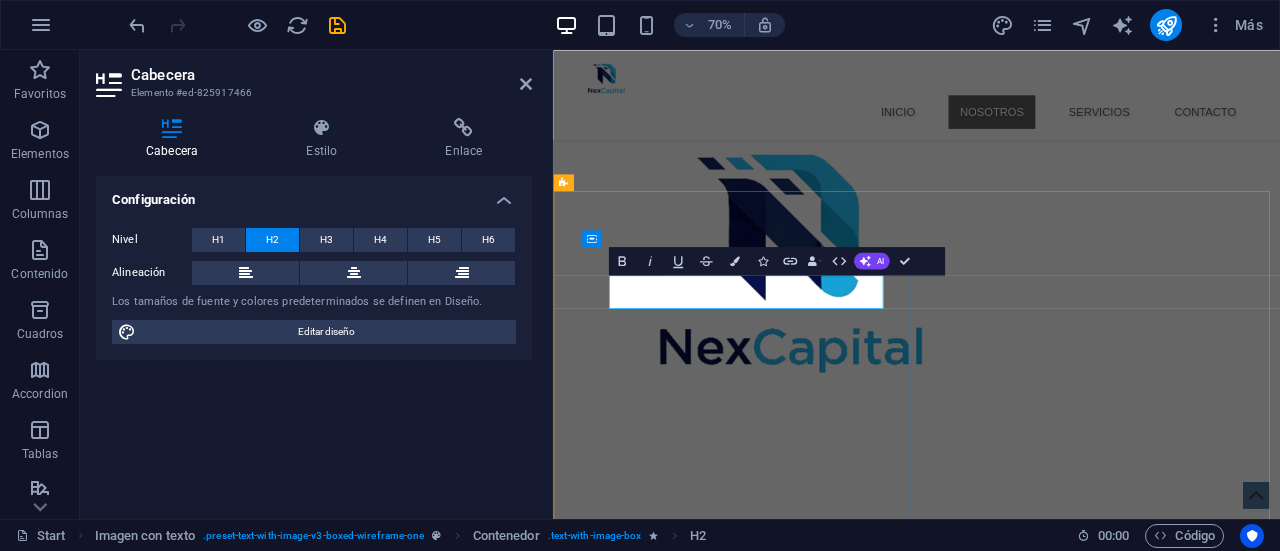 type 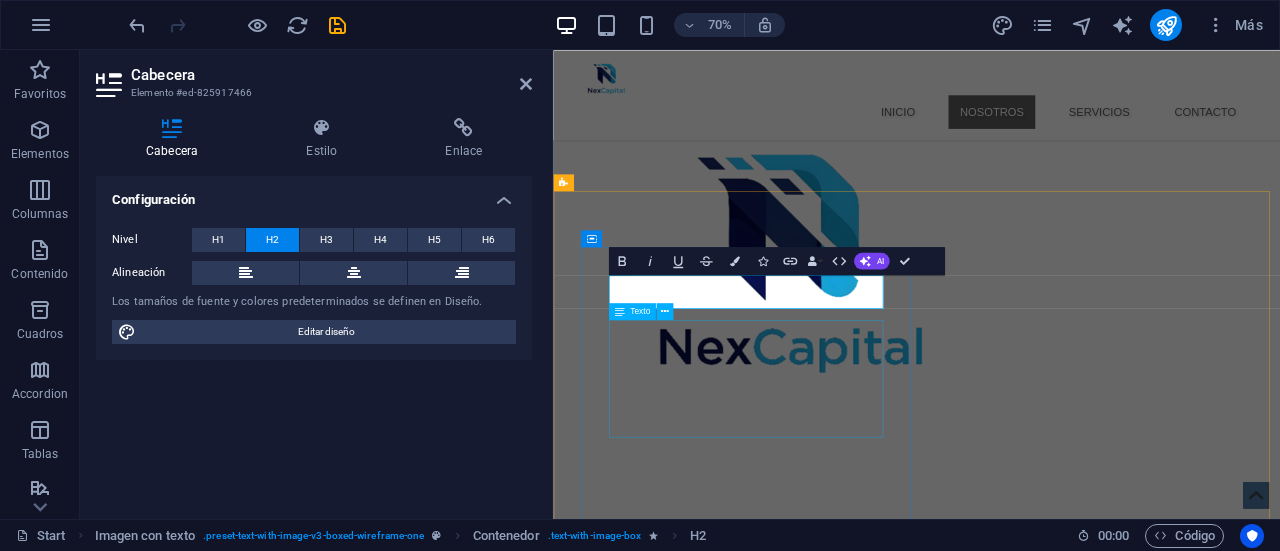 click on "Ser una fintech líder en el ecosistema financiero boliviano, reconocida por su confiabilidad, tecnología de vanguardia y compromiso con el desarrollo económico, facilitando servicios como remesas, pagos digitales y reservas, con alcance binacional y orientación social." at bounding box center (1041, 1357) 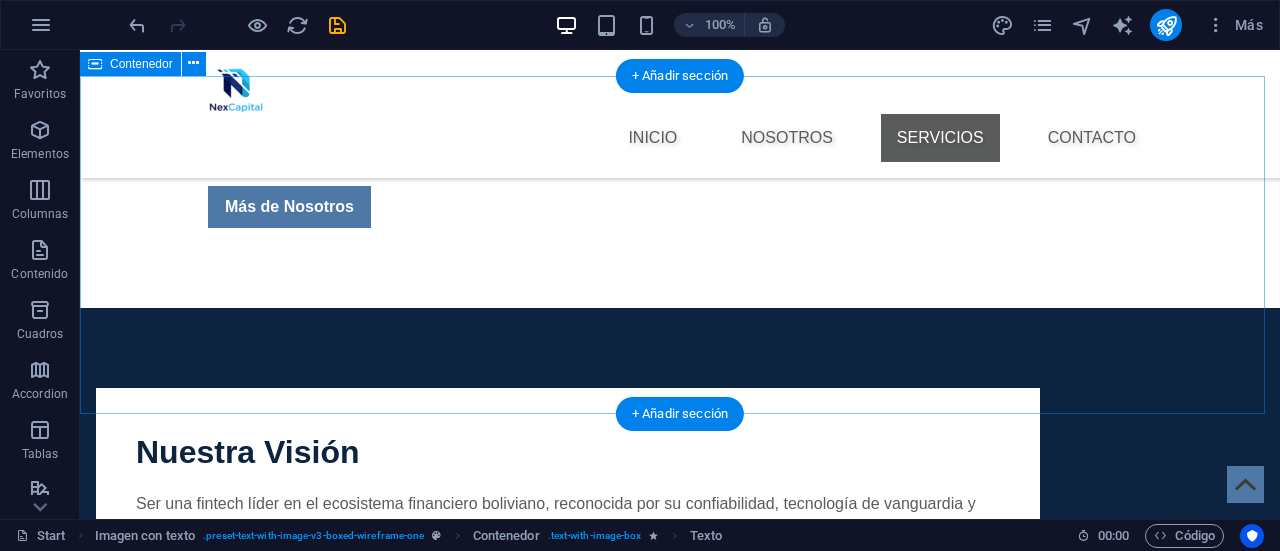 scroll, scrollTop: 1715, scrollLeft: 0, axis: vertical 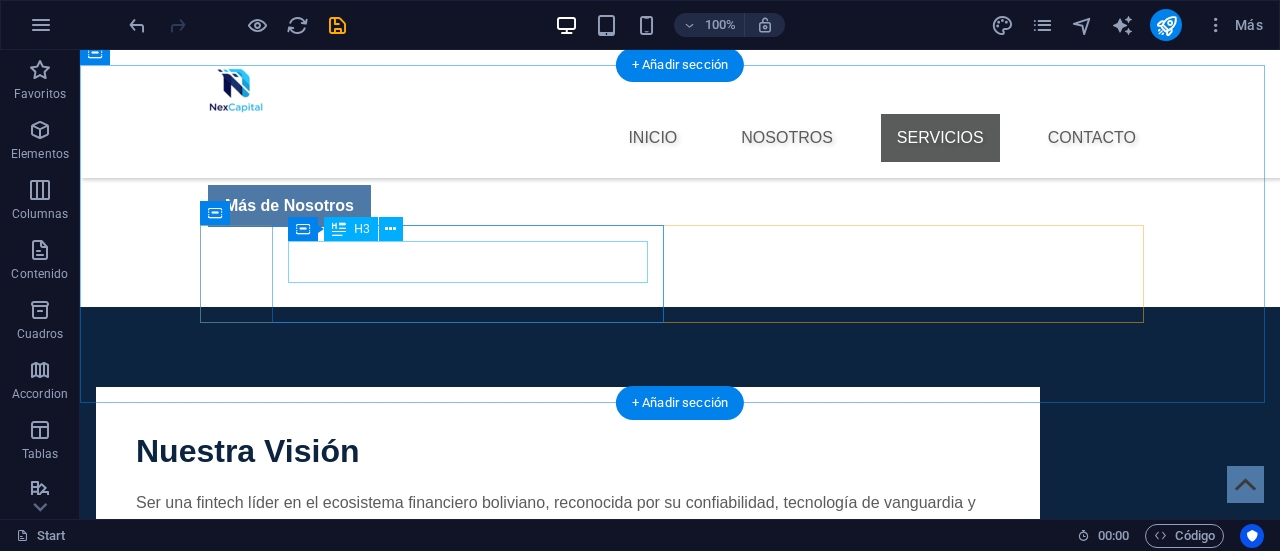 click on "Envios de Dinero" at bounding box center (440, 2176) 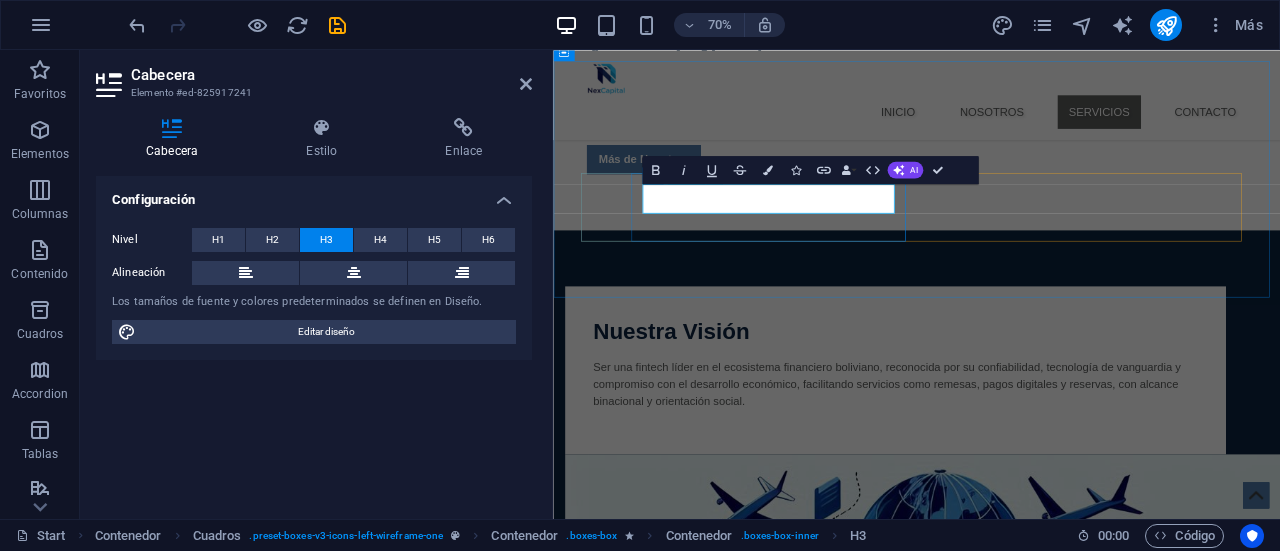 click on "Envios de Dinero" at bounding box center [730, 2013] 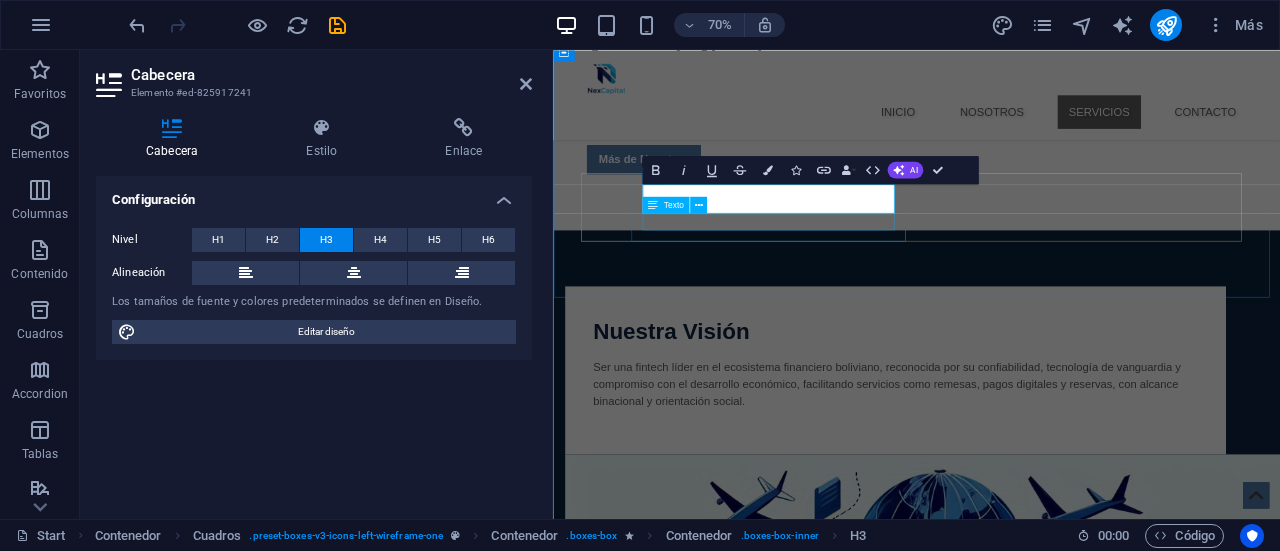 click on "Envio de Remesas Digital" at bounding box center [832, 2047] 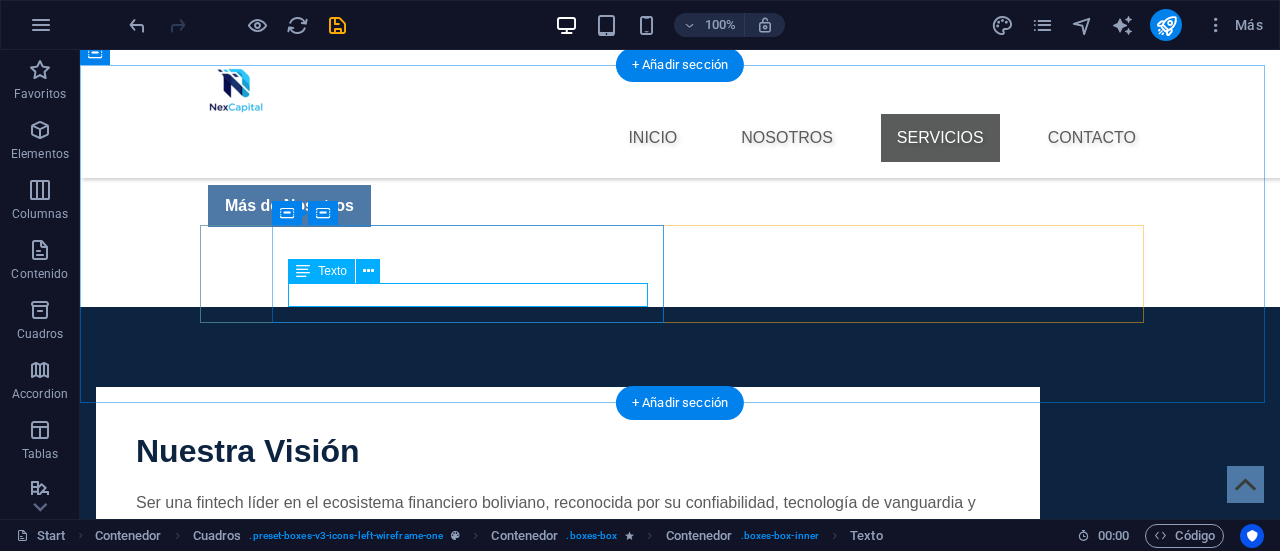 click on "Envio de Remesas Digital" at bounding box center (440, 2209) 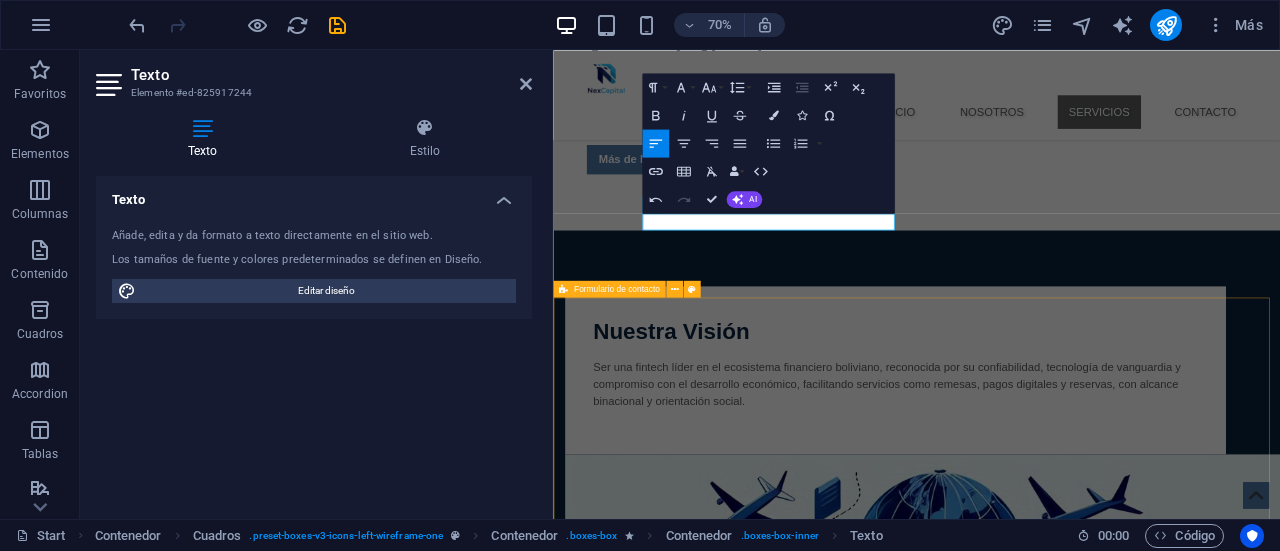 type 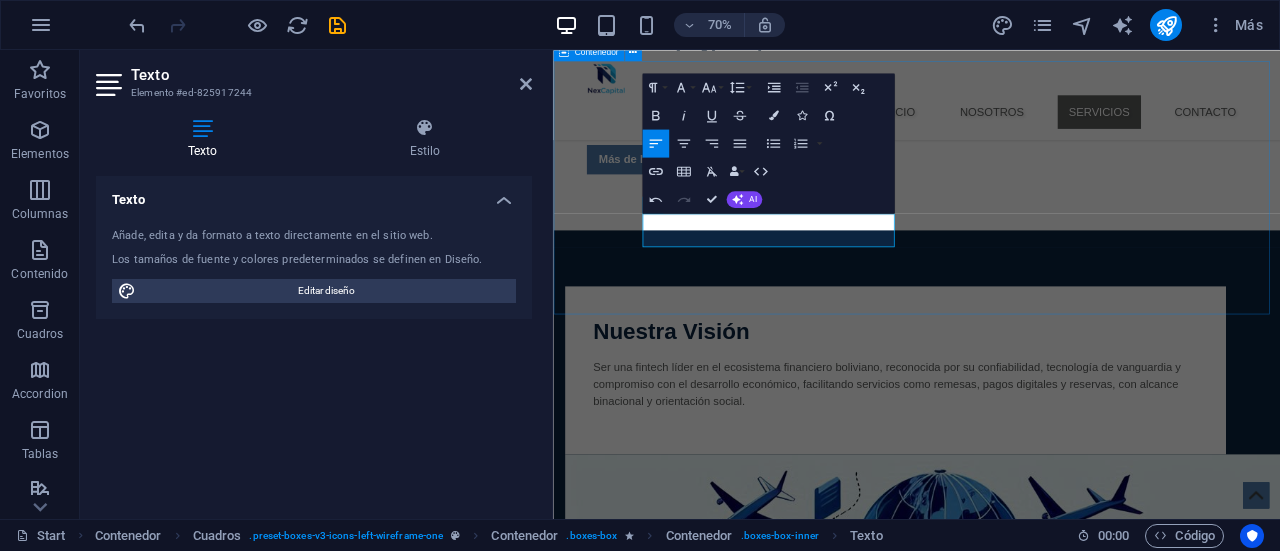 click on "Servicios Envos de Dinero Envía remesas digitales, desde la comodidad de tu hogar. Agencia de Viajes Venta de Pasajes Aéreos" at bounding box center (1072, 2039) 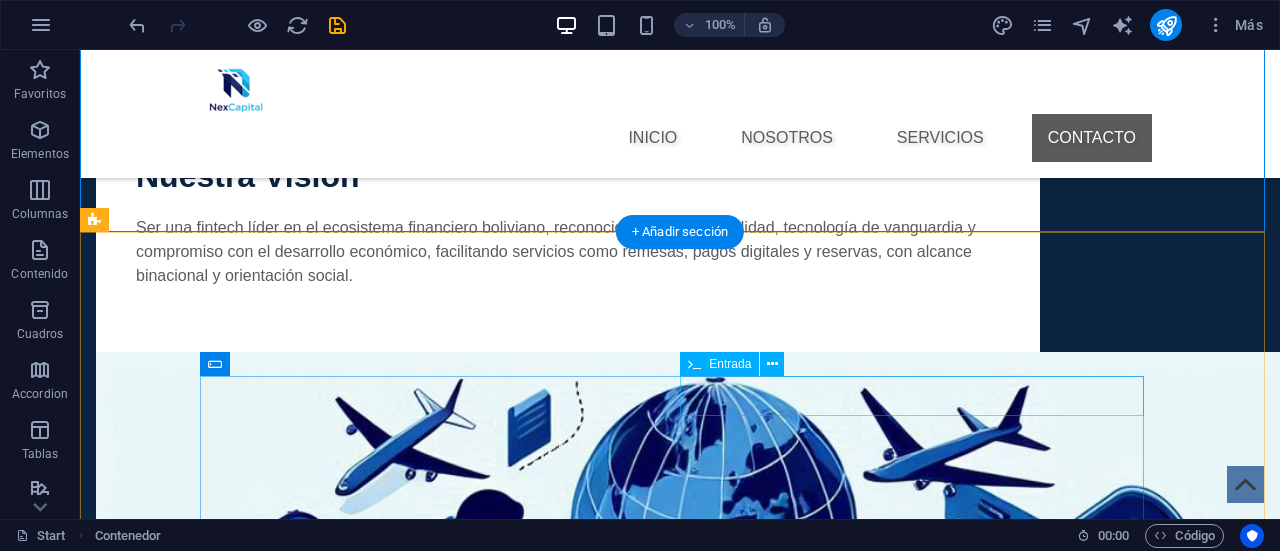scroll, scrollTop: 2018, scrollLeft: 0, axis: vertical 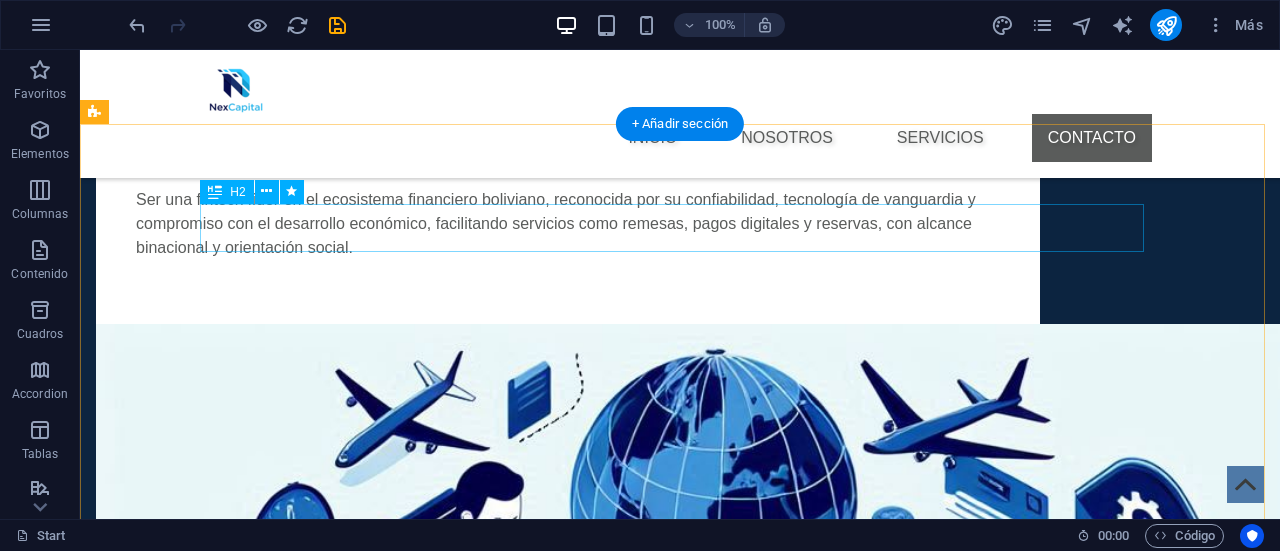 click on "Contactanos" at bounding box center (680, 2296) 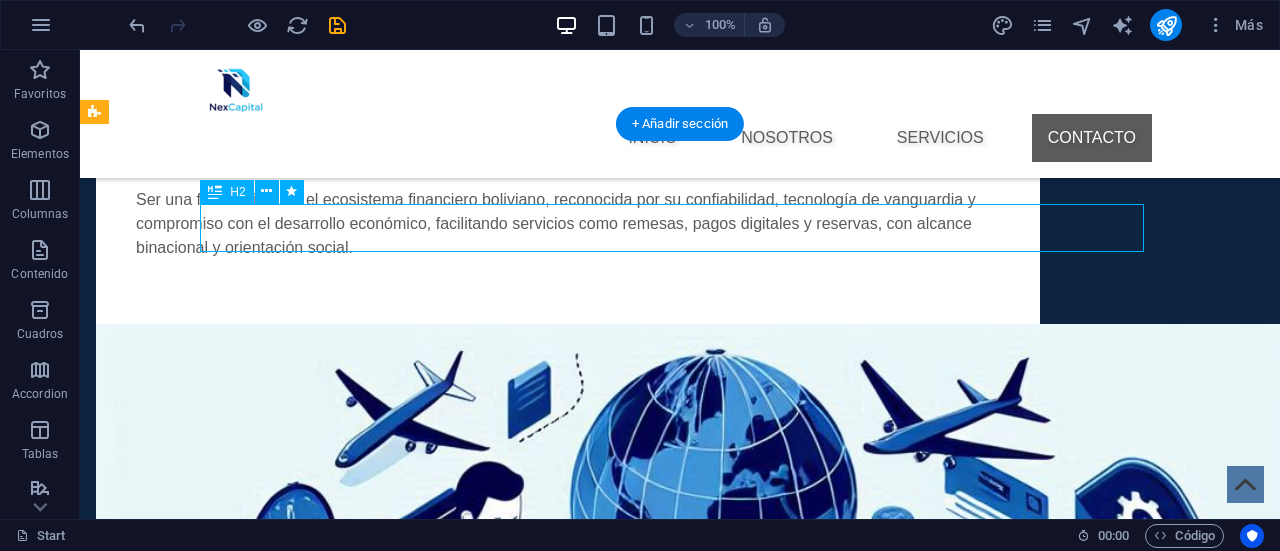 click on "Contactanos" at bounding box center (680, 2296) 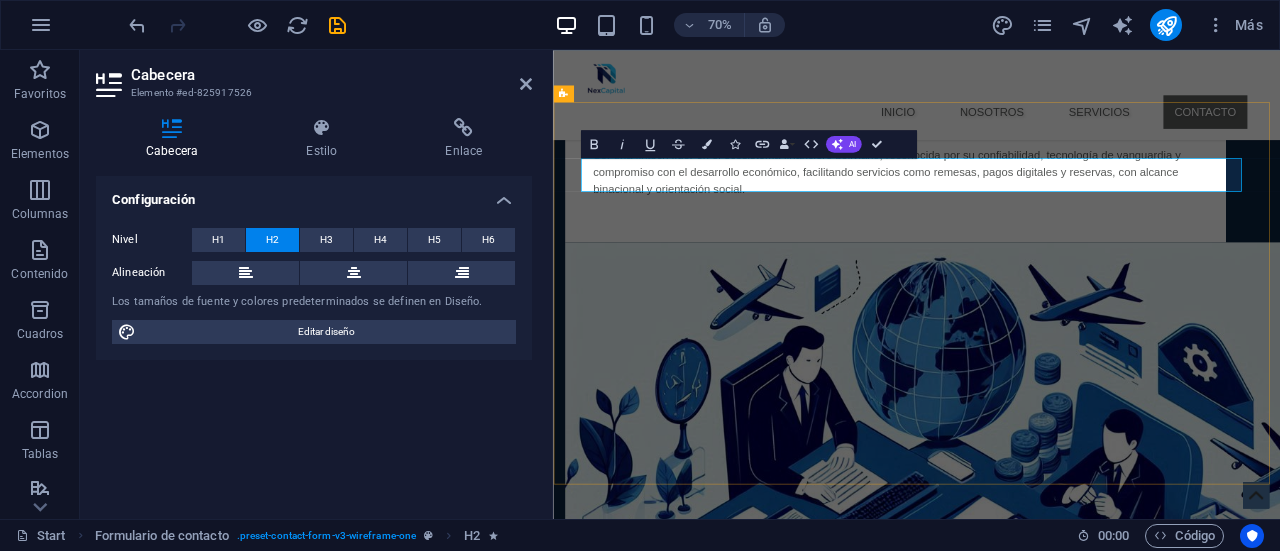 click on "Contactanos" at bounding box center [697, 2134] 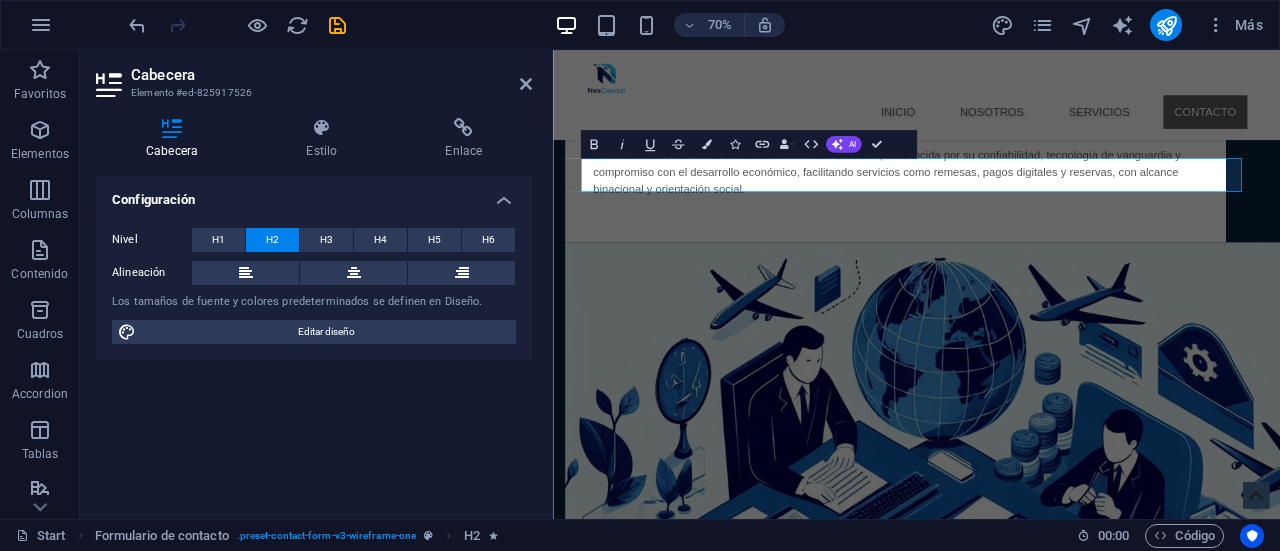 click at bounding box center [1312, 2195] 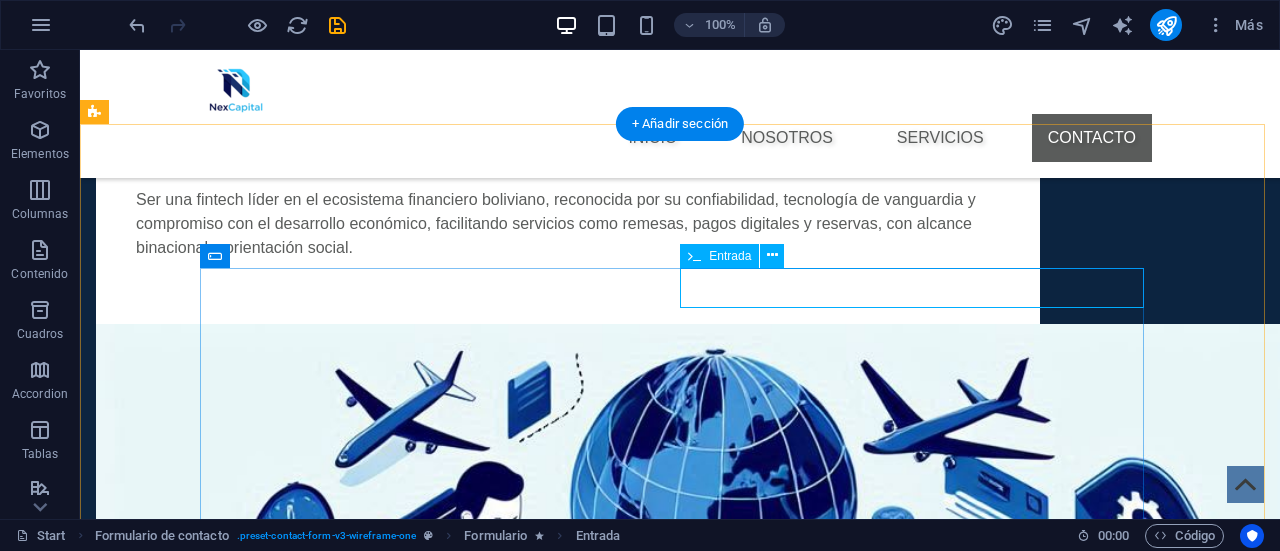 click at bounding box center [920, 2357] 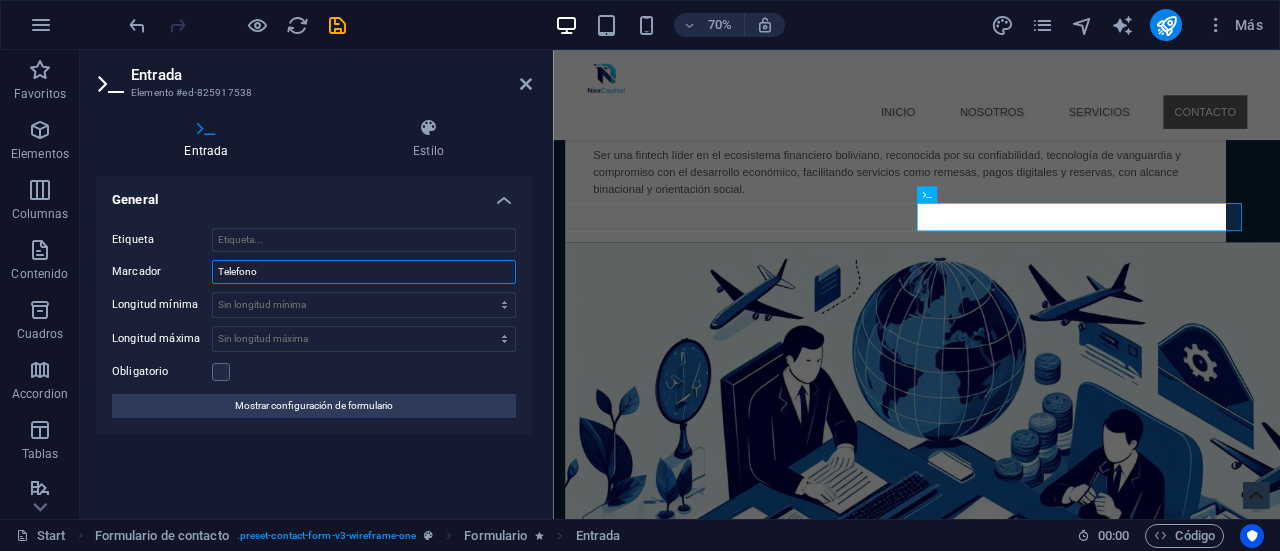 click on "Telefono" at bounding box center (364, 272) 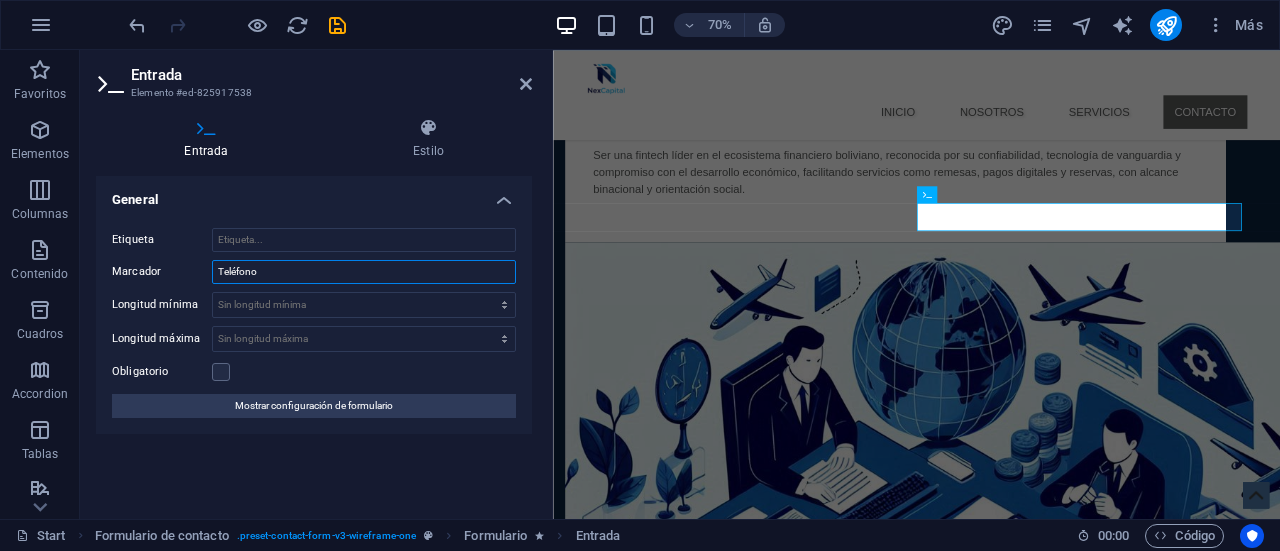 type on "Teléfono" 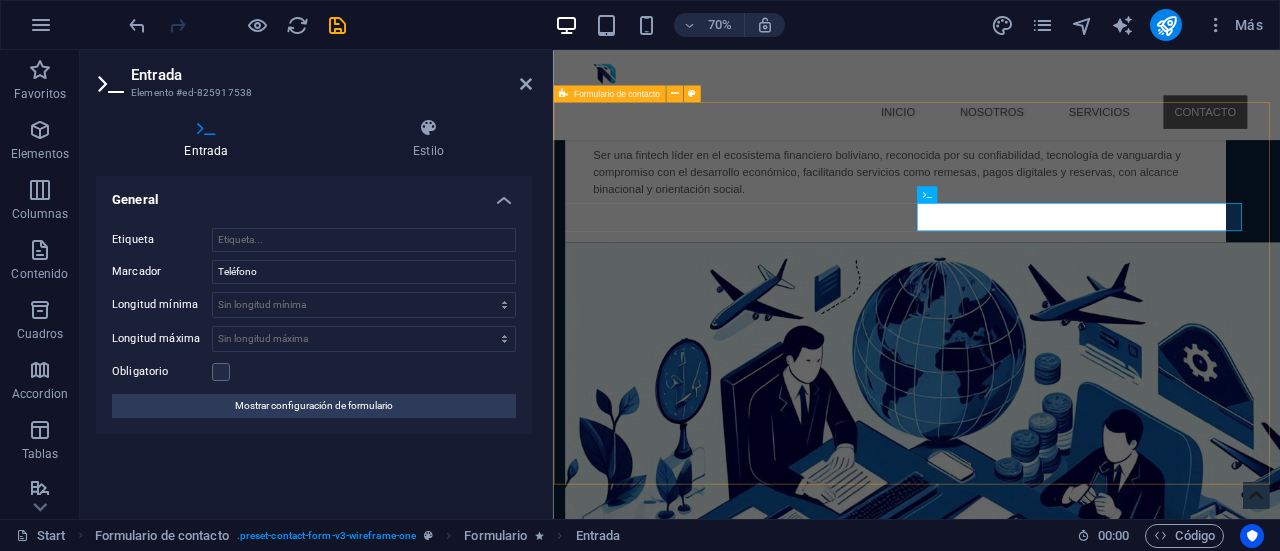 click on "he leido y comprendido nuestras politicas de privacidad" at bounding box center (1072, 2439) 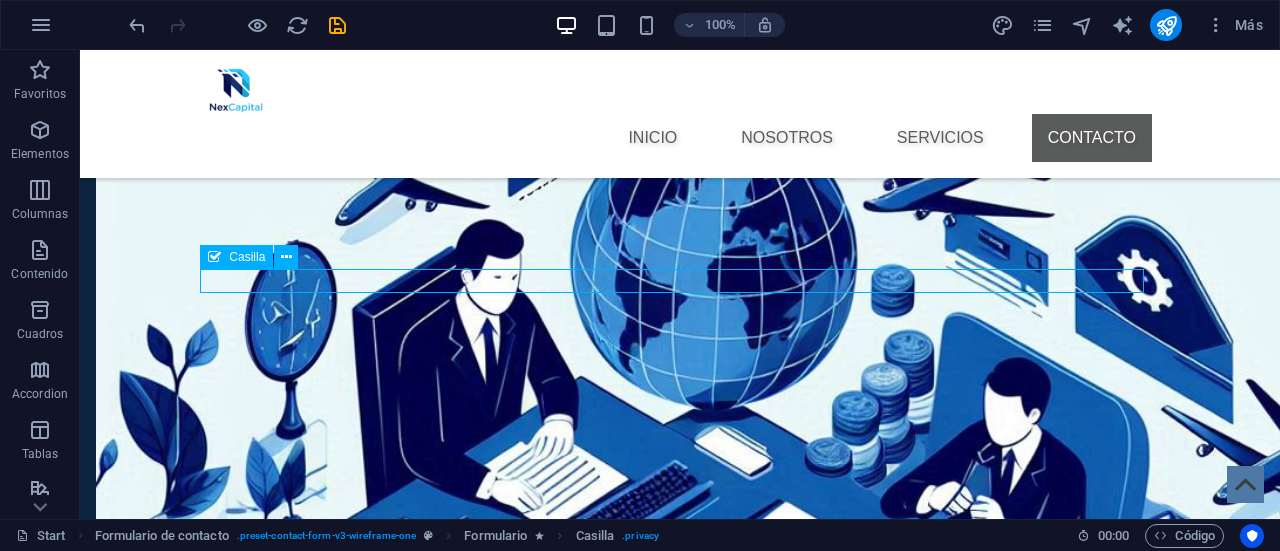 scroll, scrollTop: 2262, scrollLeft: 0, axis: vertical 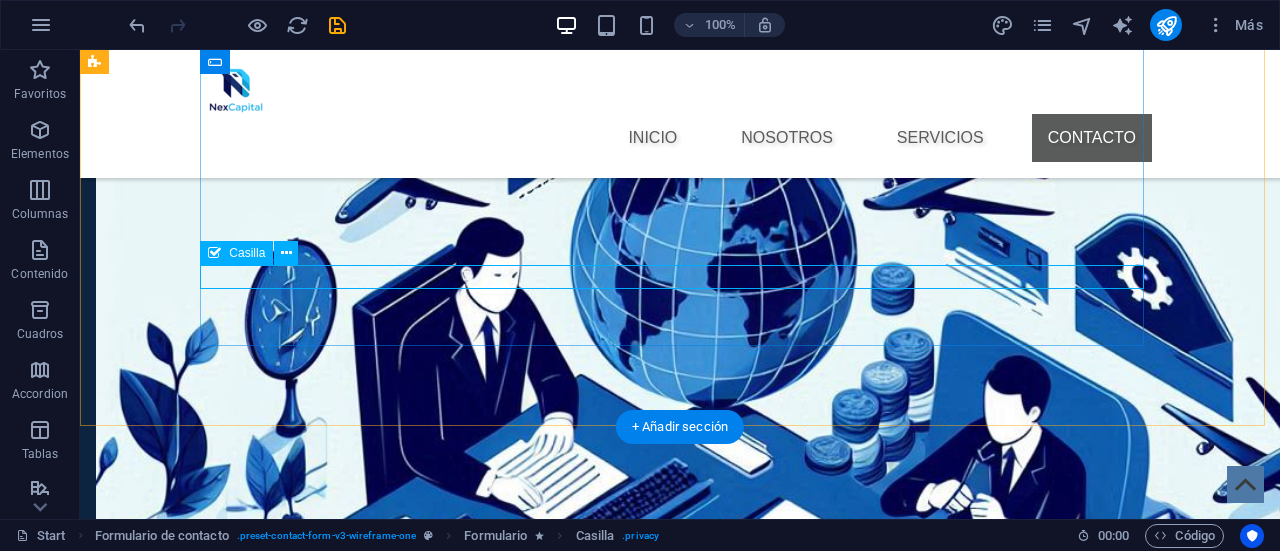 click on "he leido y comprendido nuestras politicas de privacidad" at bounding box center (680, 2357) 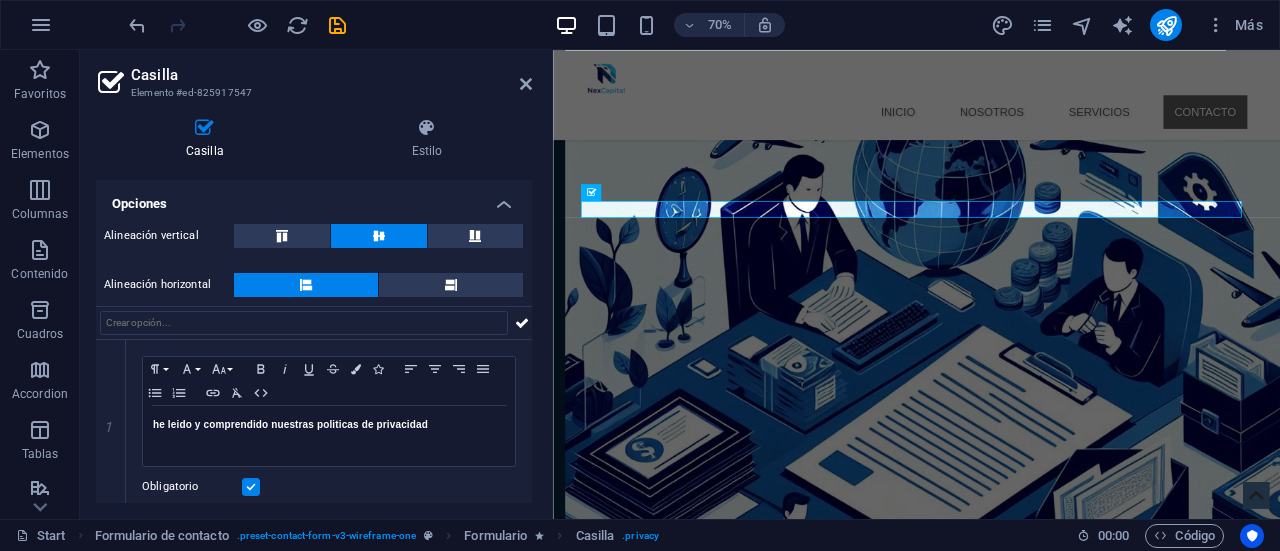 scroll, scrollTop: 136, scrollLeft: 0, axis: vertical 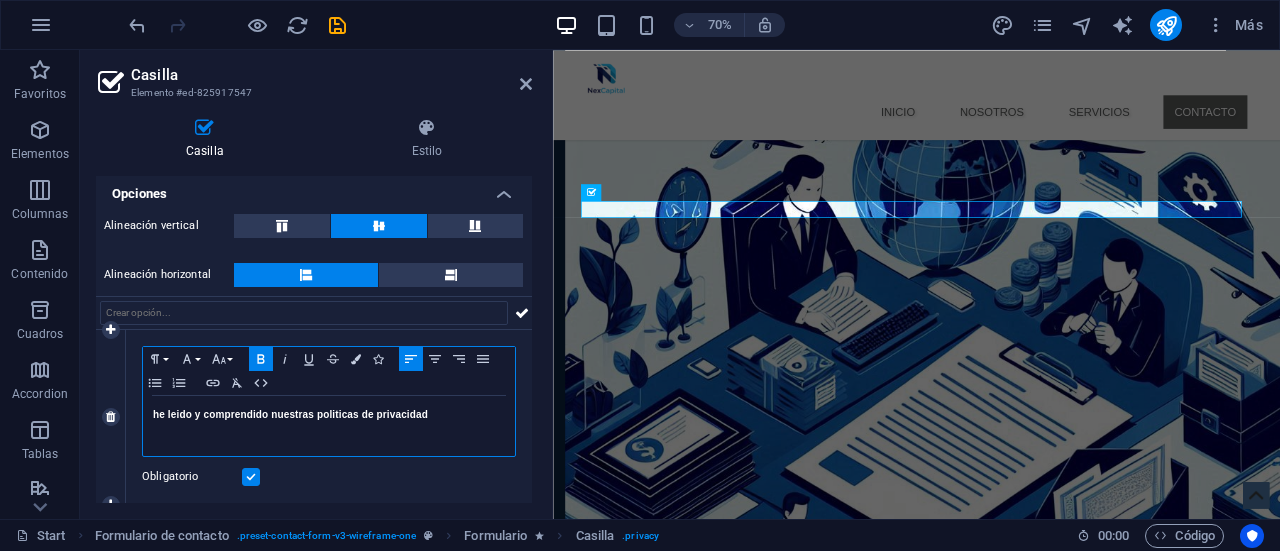 click on "he leido y comprendido nuestras politicas de privacidad" at bounding box center [290, 414] 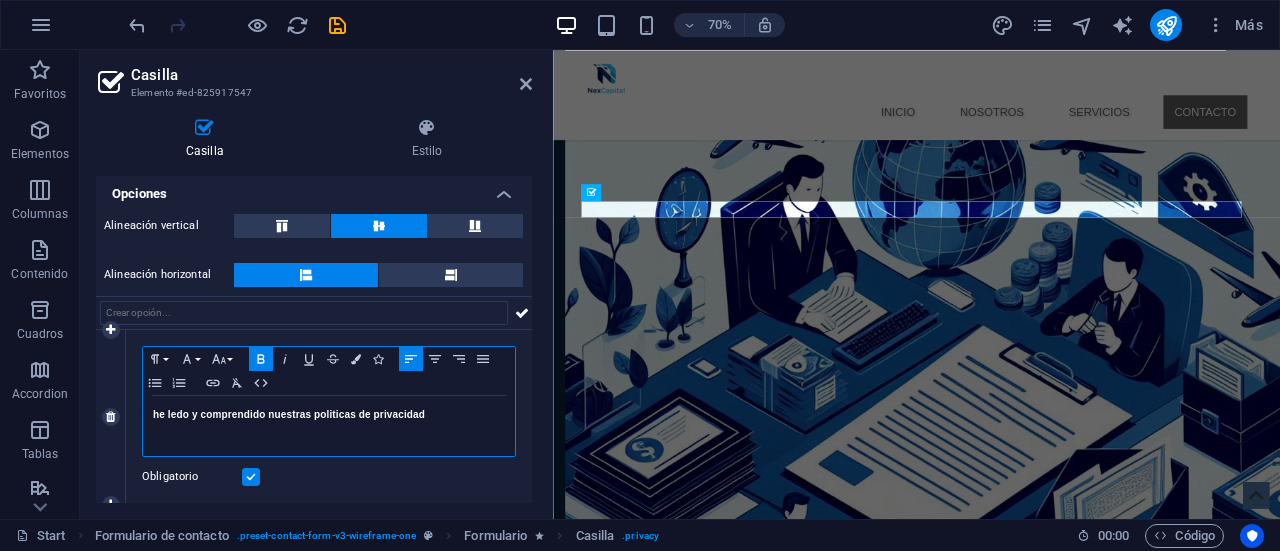 type 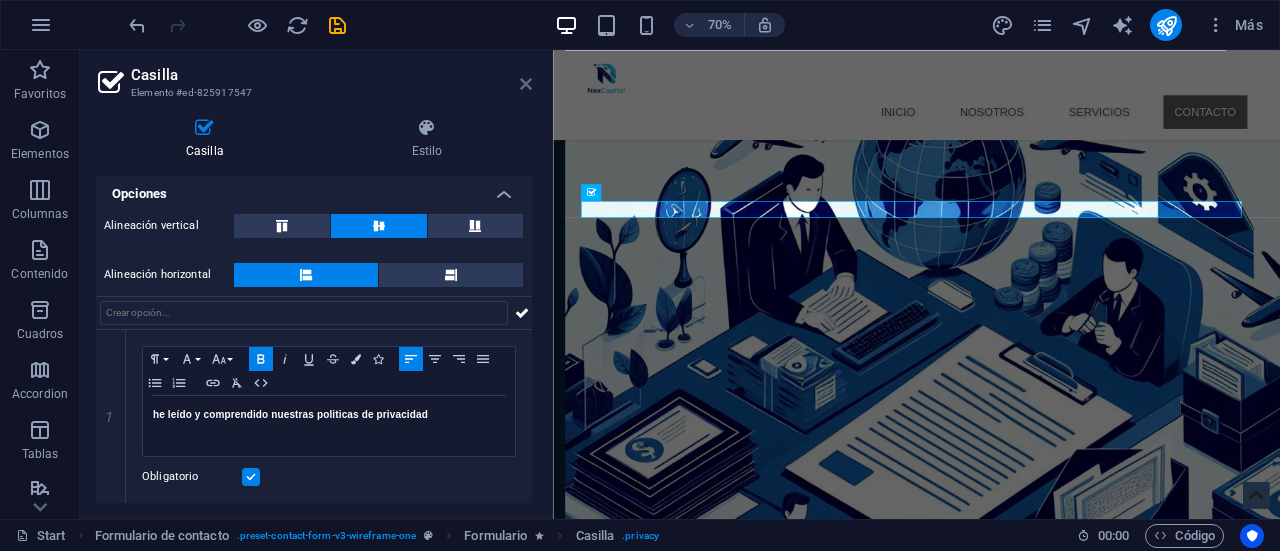 click at bounding box center (526, 84) 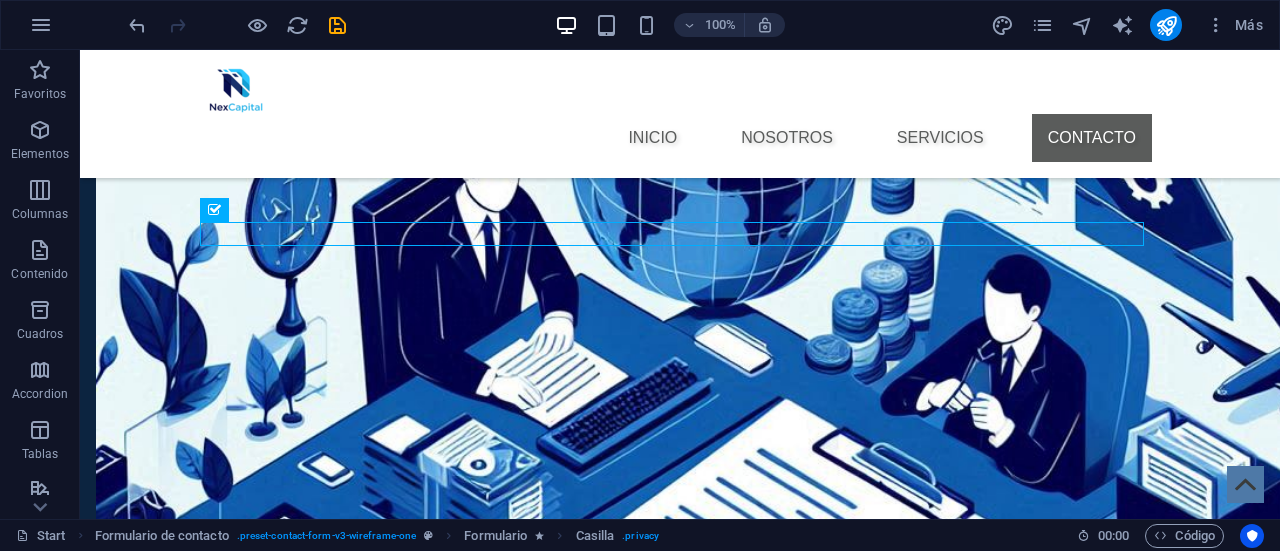 scroll, scrollTop: 2470, scrollLeft: 0, axis: vertical 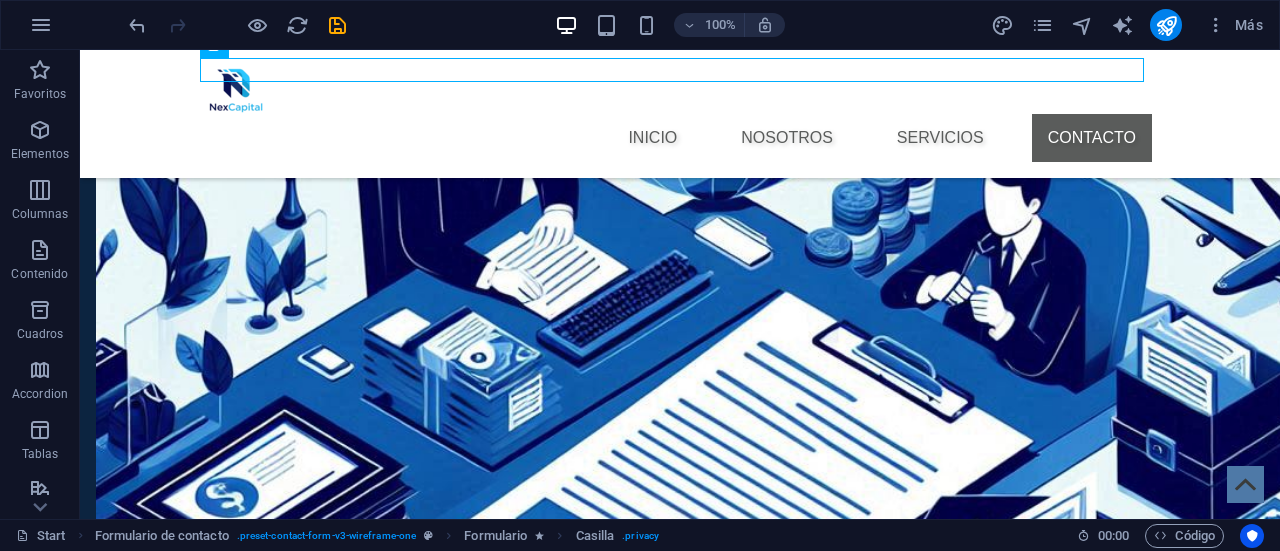 click on "Telefono" at bounding box center [248, 2613] 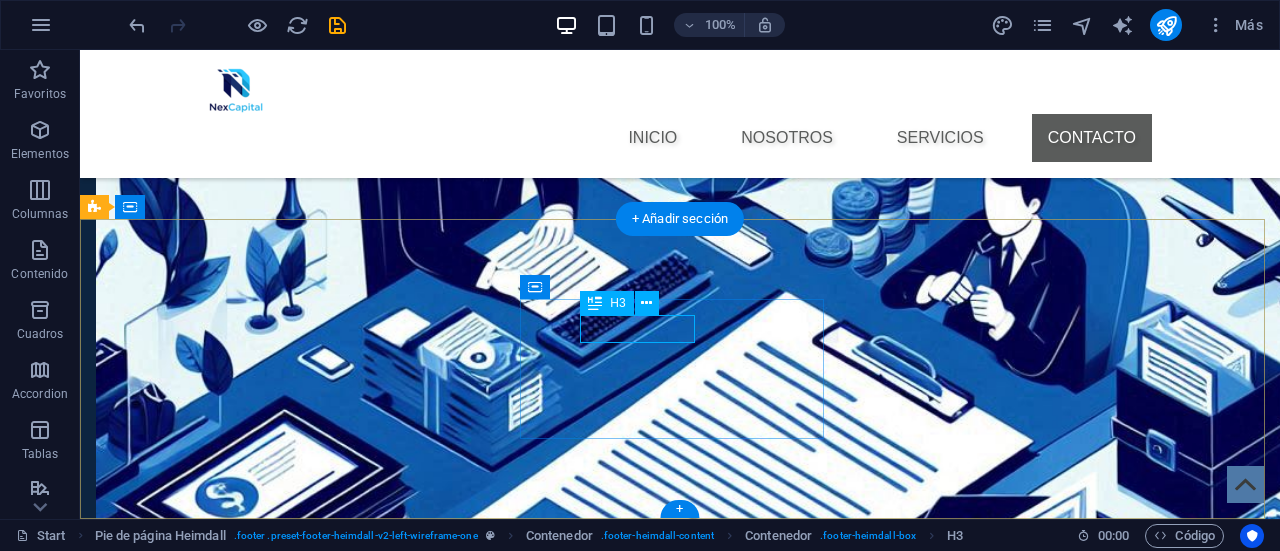 click on "Telefono" at bounding box center (248, 2613) 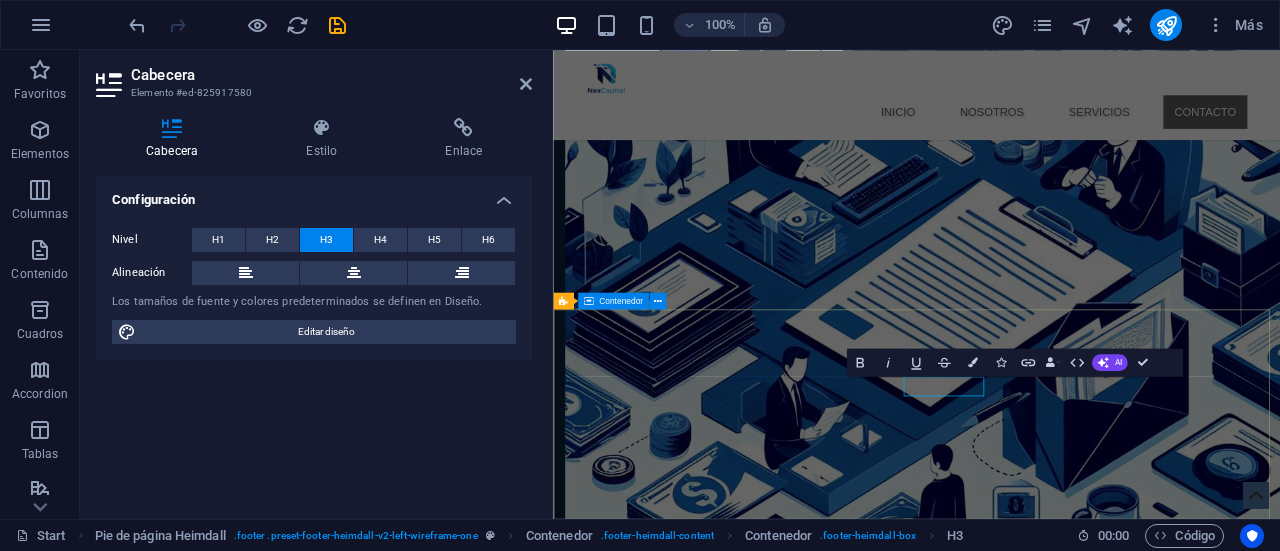 scroll, scrollTop: 2268, scrollLeft: 0, axis: vertical 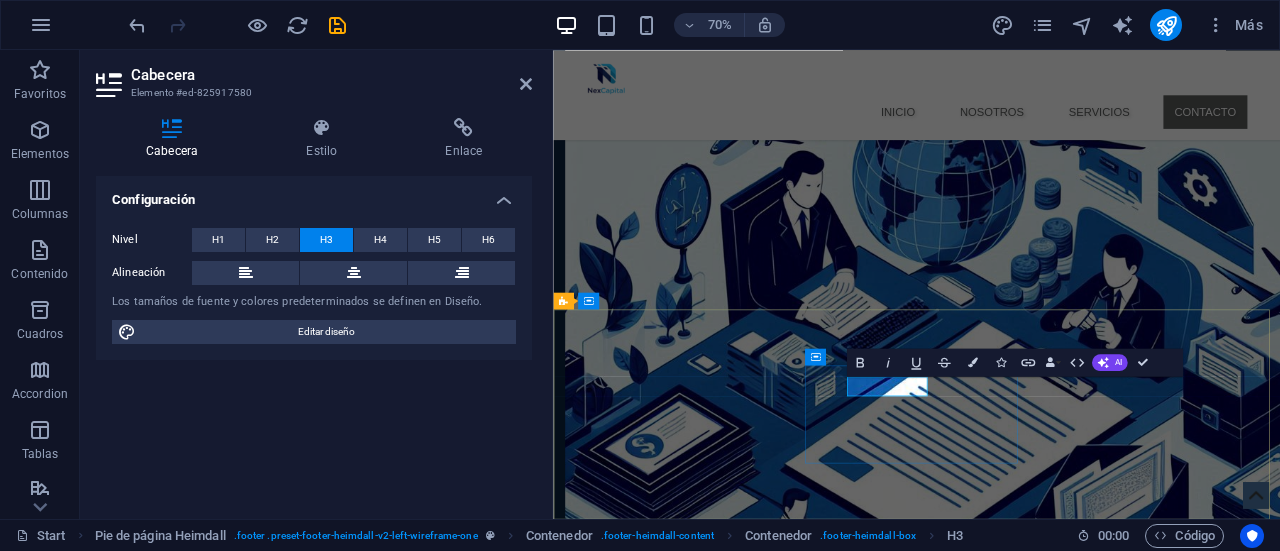 click on "Telefono" at bounding box center (721, 2652) 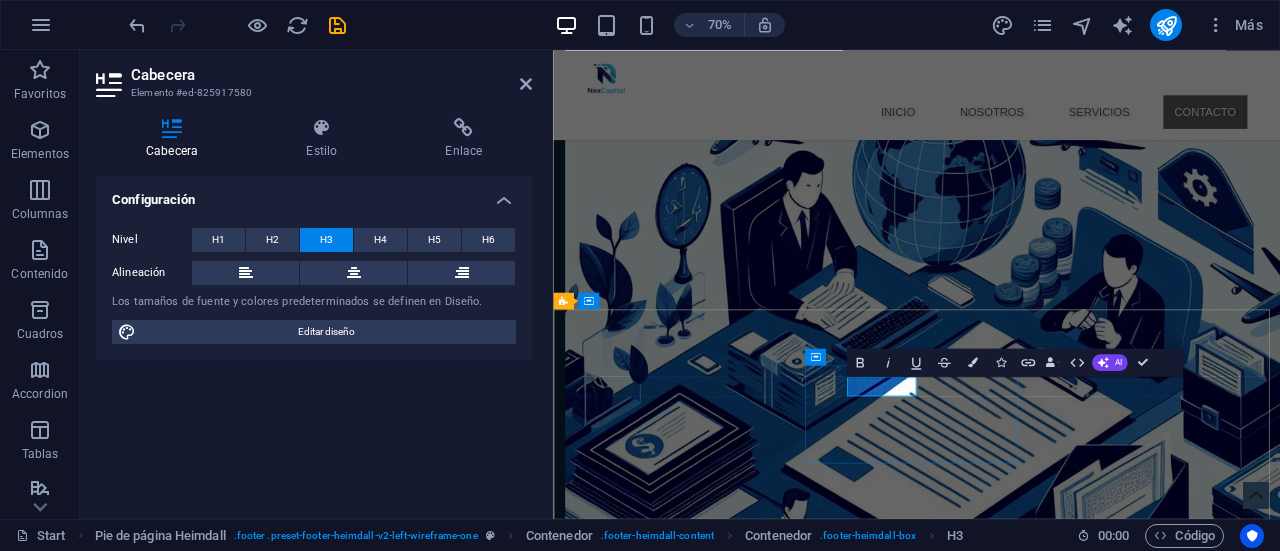 type 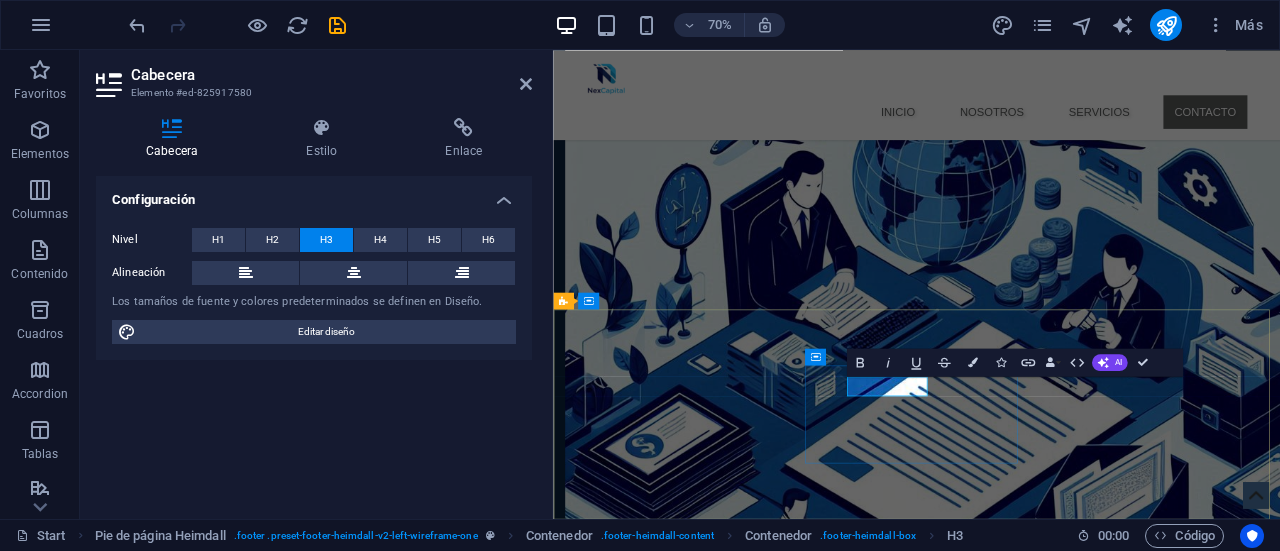 click on "Direccion" at bounding box center (721, 2477) 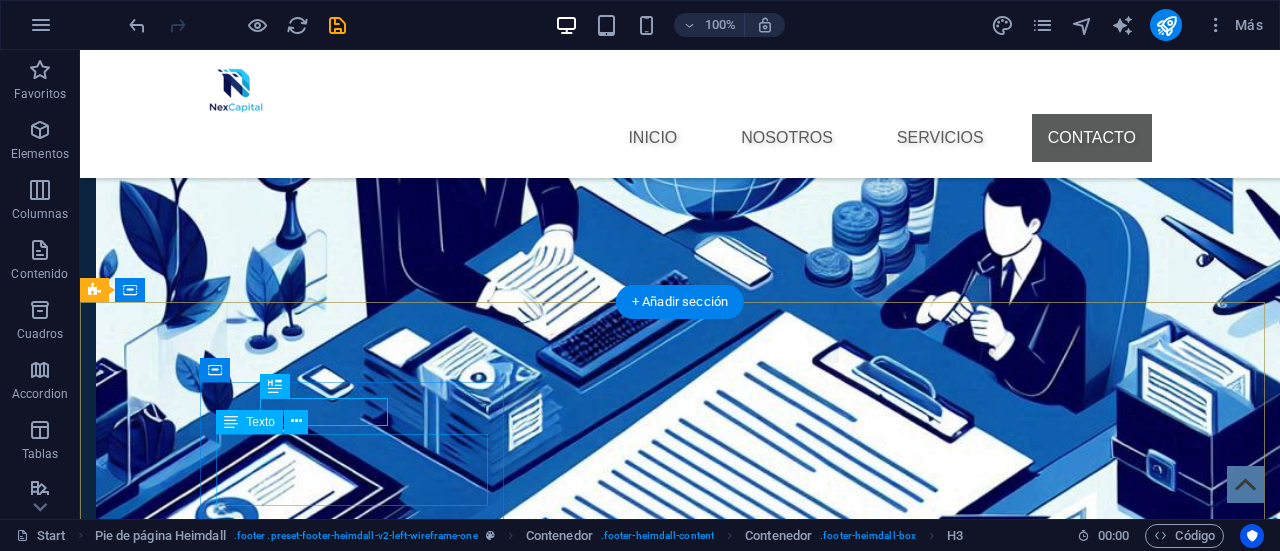scroll, scrollTop: 2454, scrollLeft: 0, axis: vertical 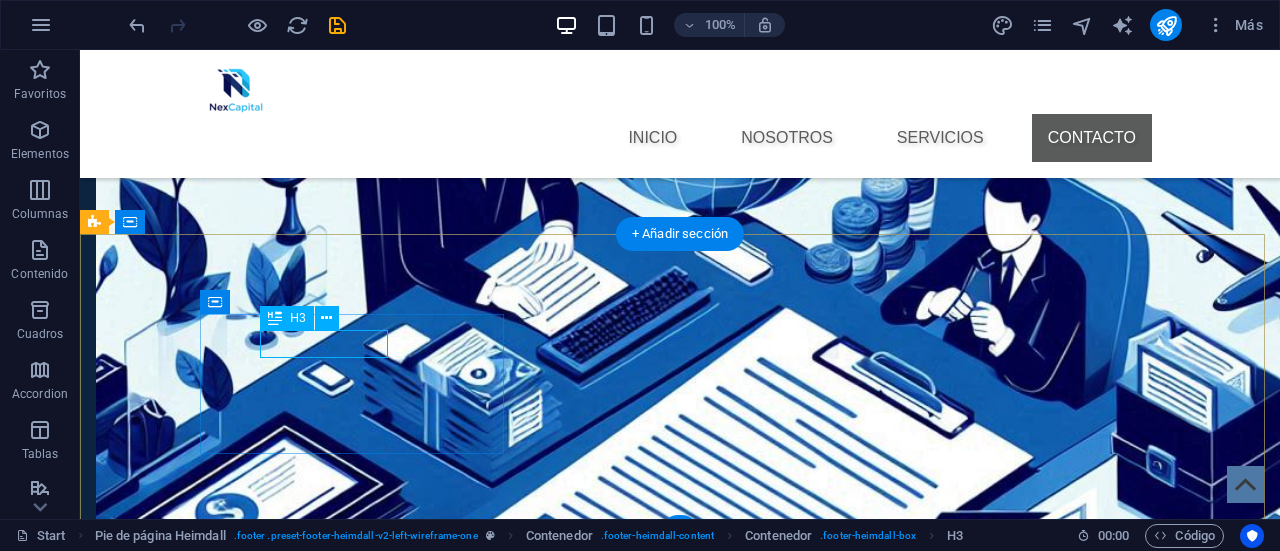 click on "Direccion" at bounding box center [248, 2453] 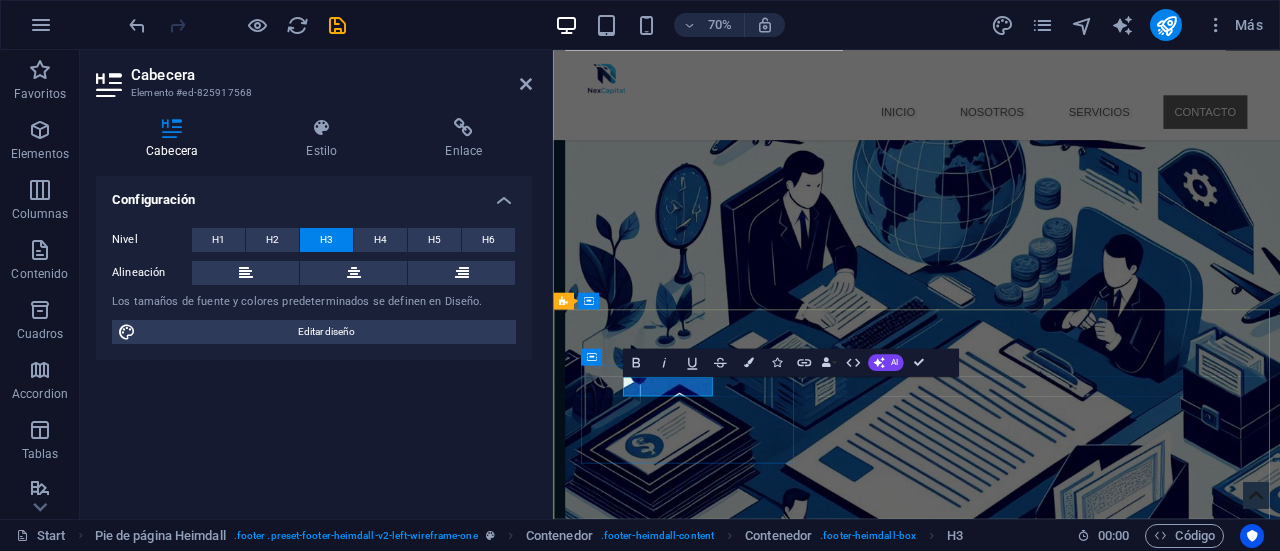 click on "Direccion" at bounding box center [721, 2476] 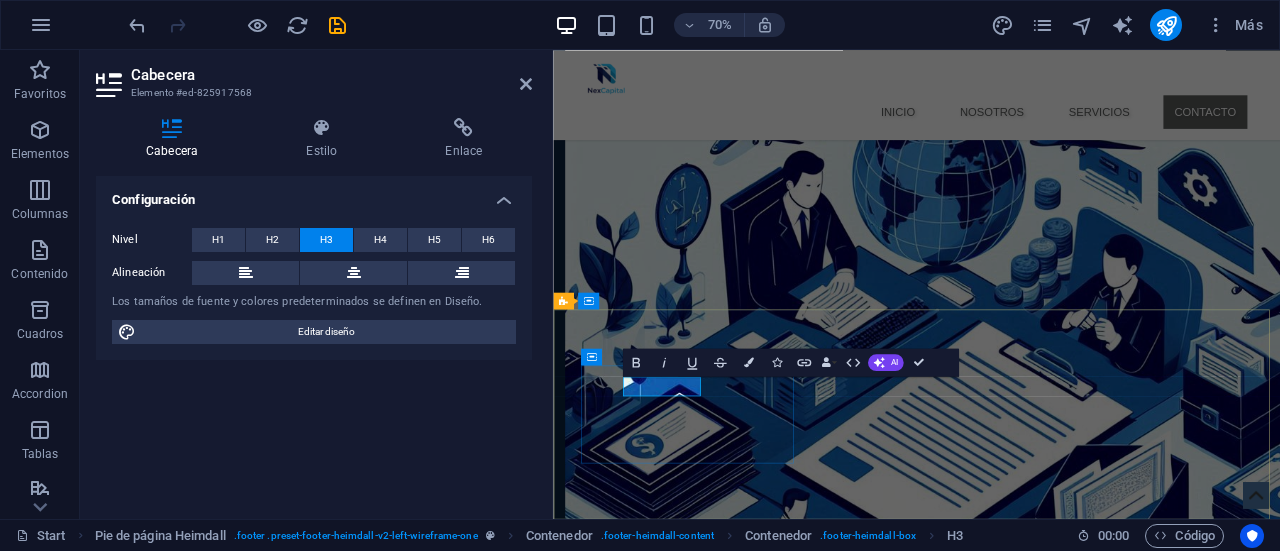 type 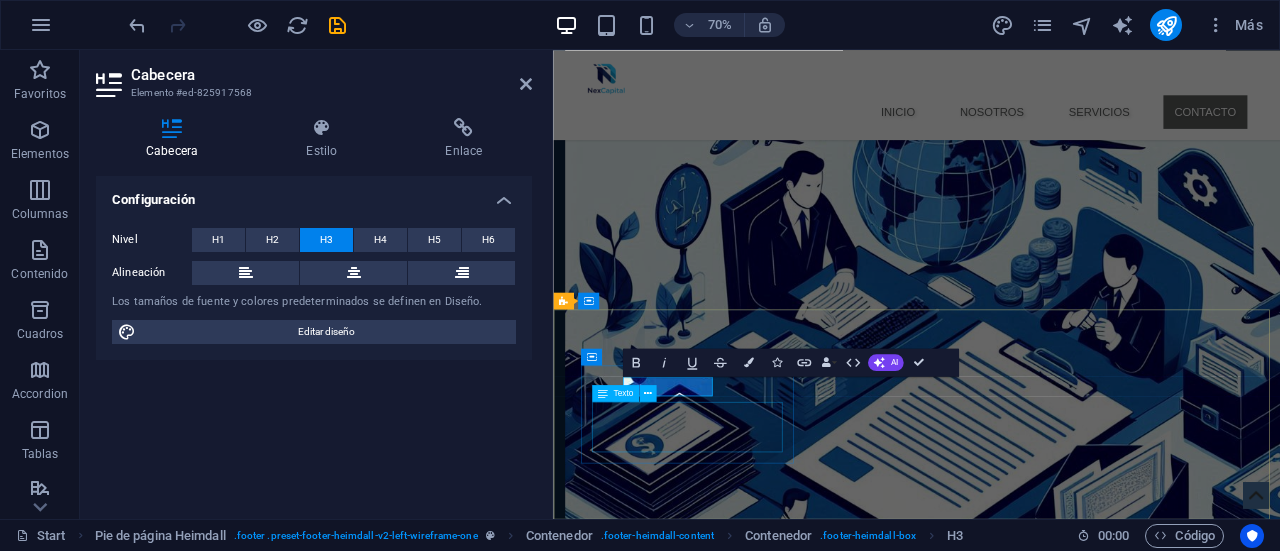 click on "A Media Cuadra del Obelisco Integracion Nacional entre Avda Palo Maria y Verdolago S/N" at bounding box center [721, 2535] 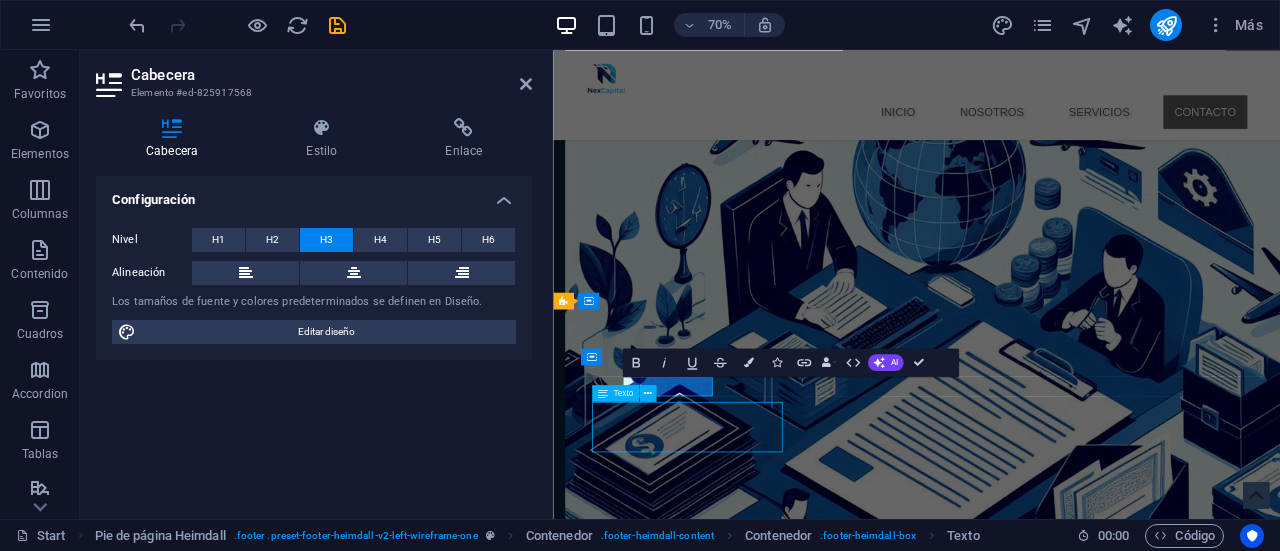 scroll, scrollTop: 2470, scrollLeft: 0, axis: vertical 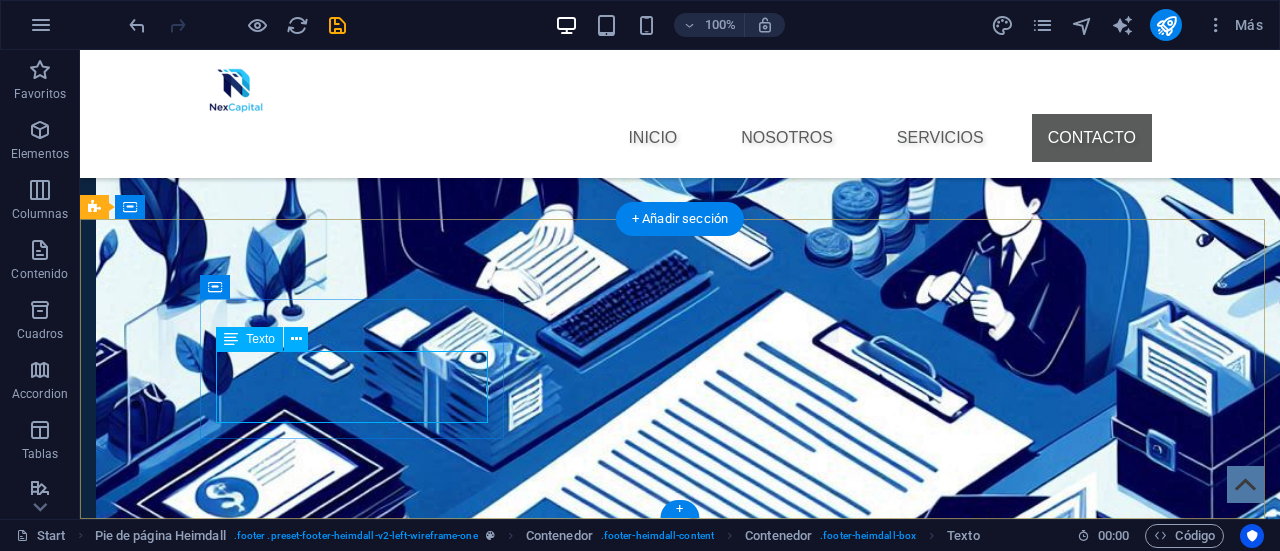 click on "A Media Cuadra del Obelisco Integracion Nacional entre Avda Palo Maria y Verdolago S/N" at bounding box center [248, 2495] 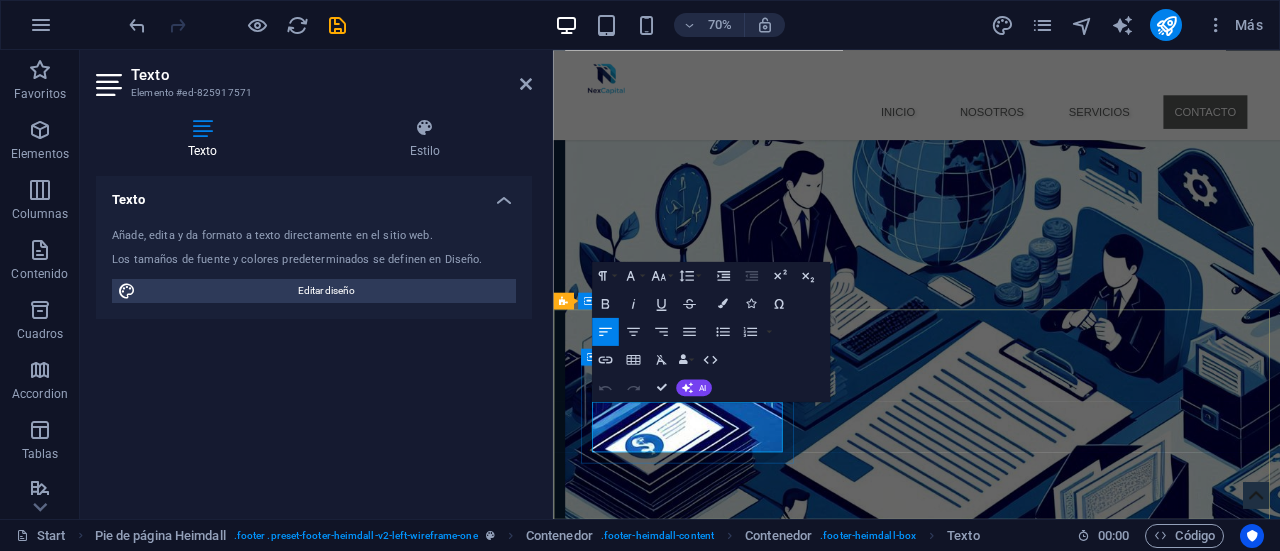 type 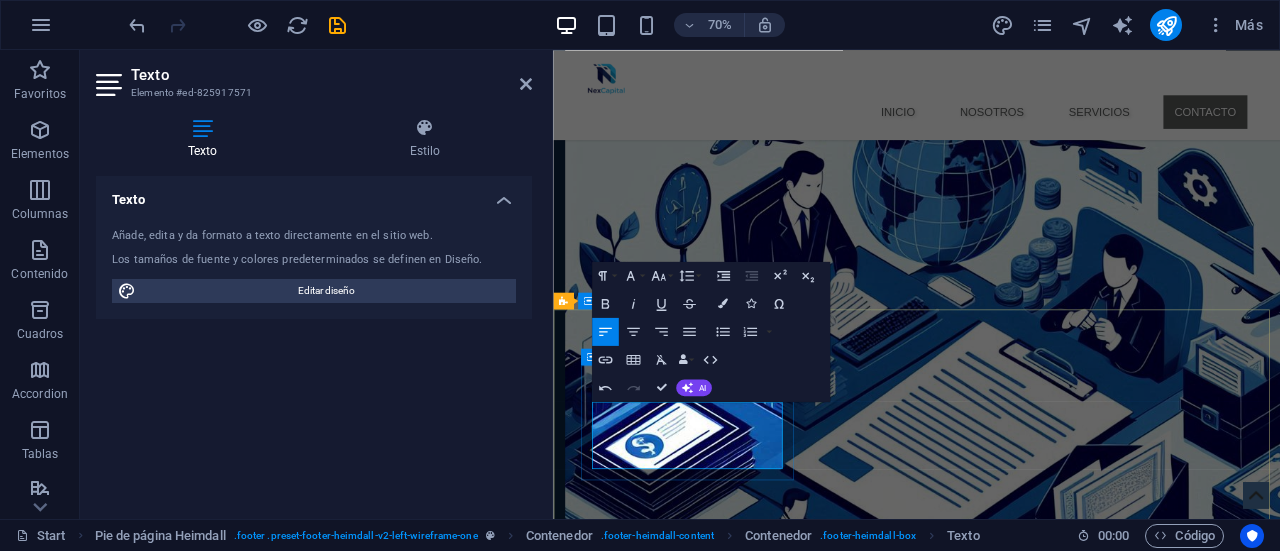 click on "[STATE]" at bounding box center [721, 2511] 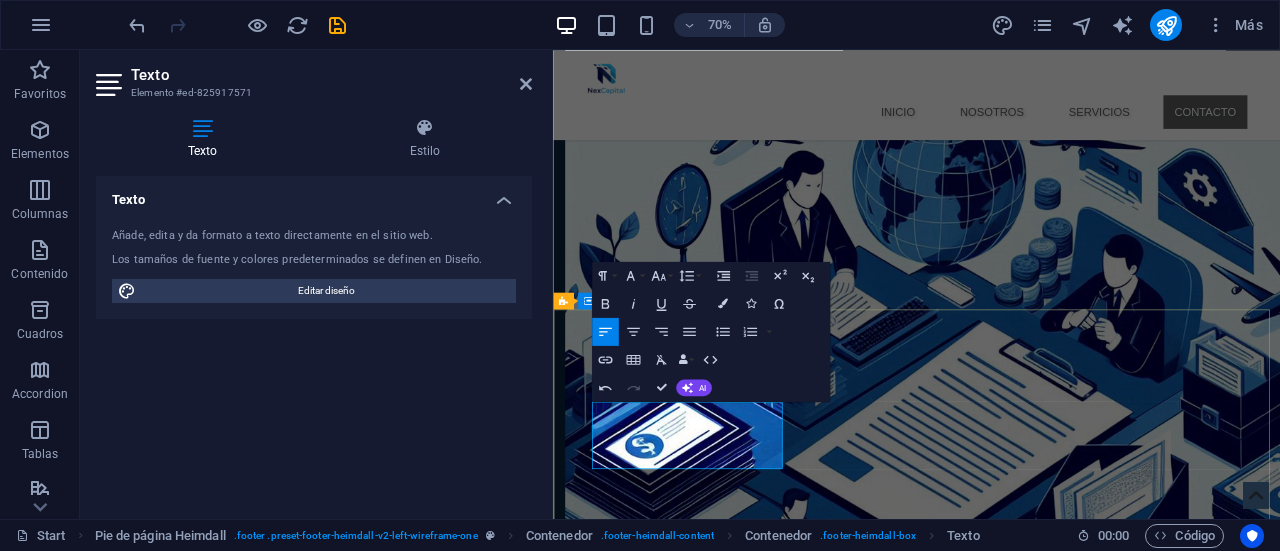 click on "Dirección [STATE], [CITY] a media cuadra del obelisco integracion nacional entre Avda. Palo Maria y Verdolago S/N, [COUNTRY]  Teléfono Telefono : +591 [PHONE] Contacto [EMAIL]" at bounding box center [1072, 2643] 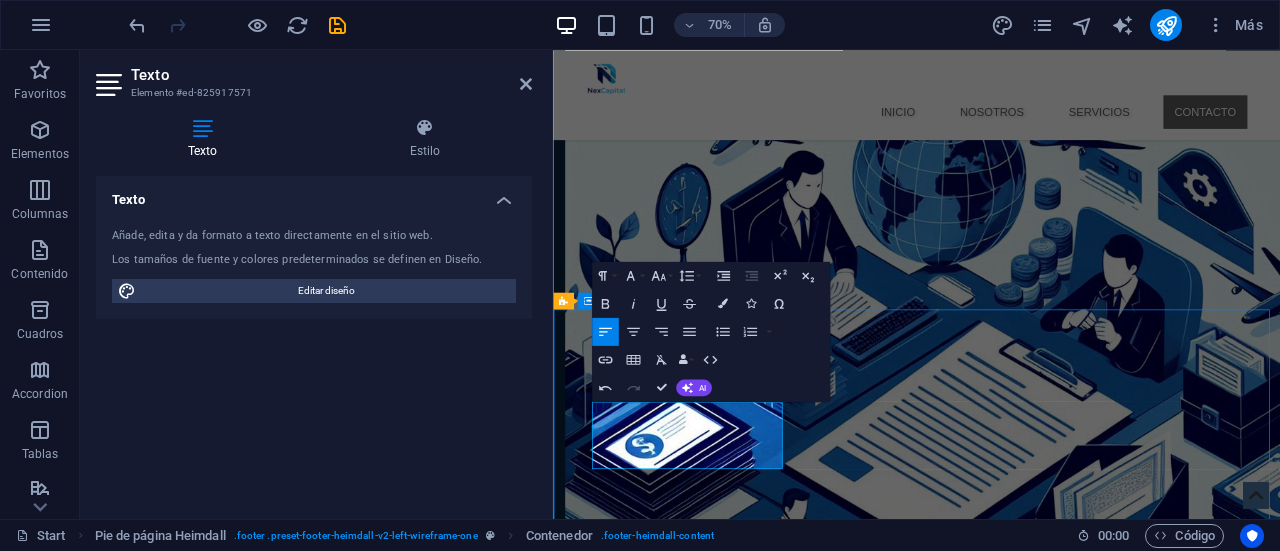 scroll, scrollTop: 2494, scrollLeft: 0, axis: vertical 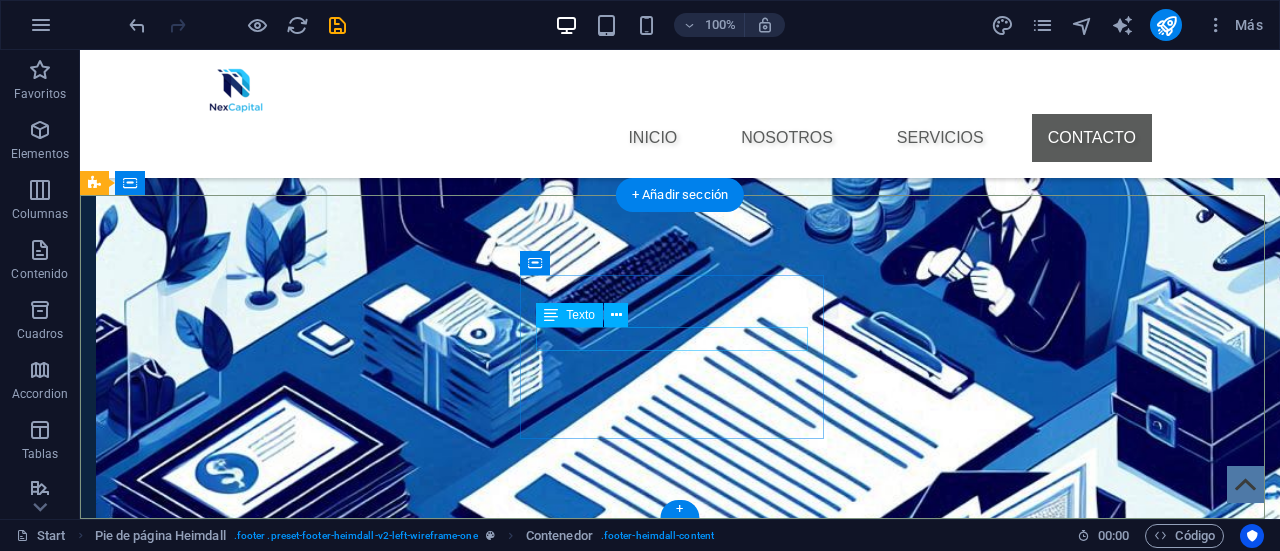 click on "Telefono : +591 [PHONE]" at bounding box center [248, 2647] 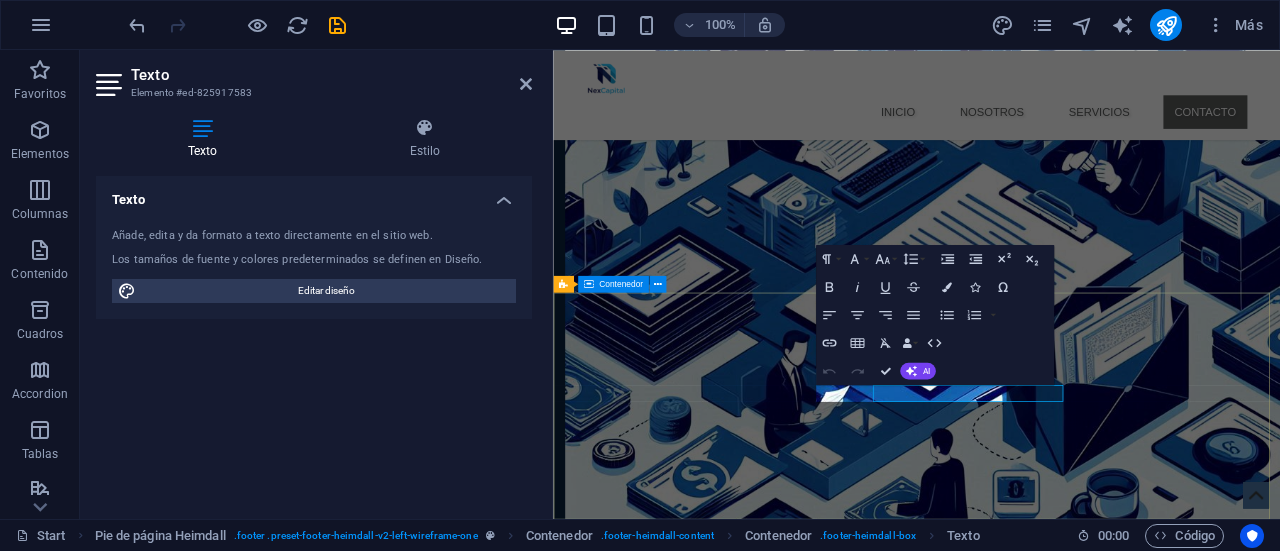 scroll, scrollTop: 2292, scrollLeft: 0, axis: vertical 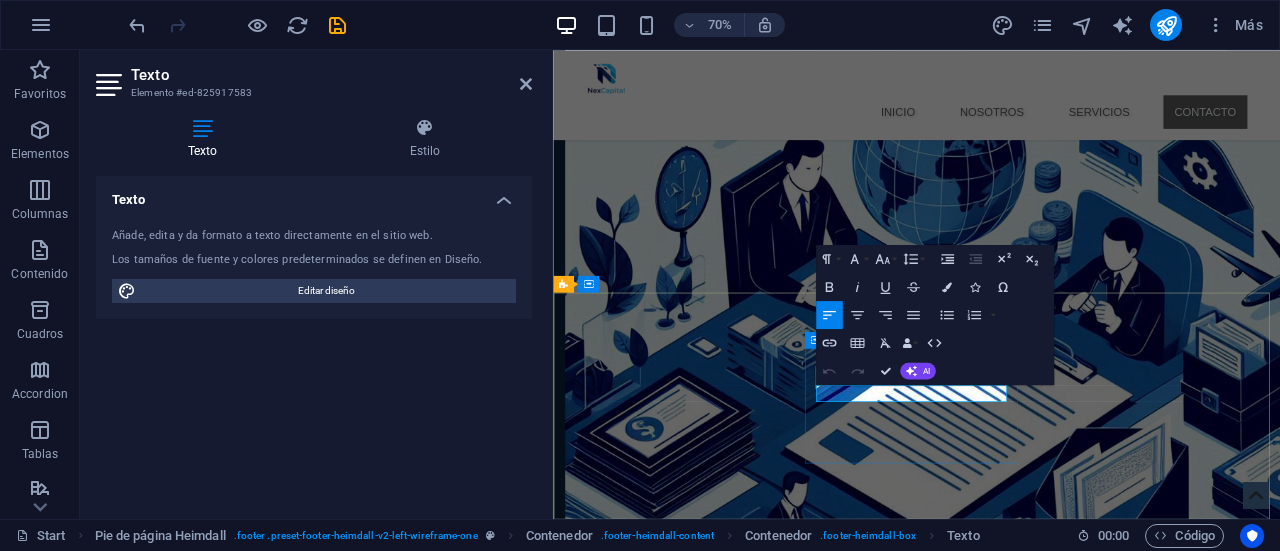 click on "Telefono : +591 [PHONE]" at bounding box center (721, 2687) 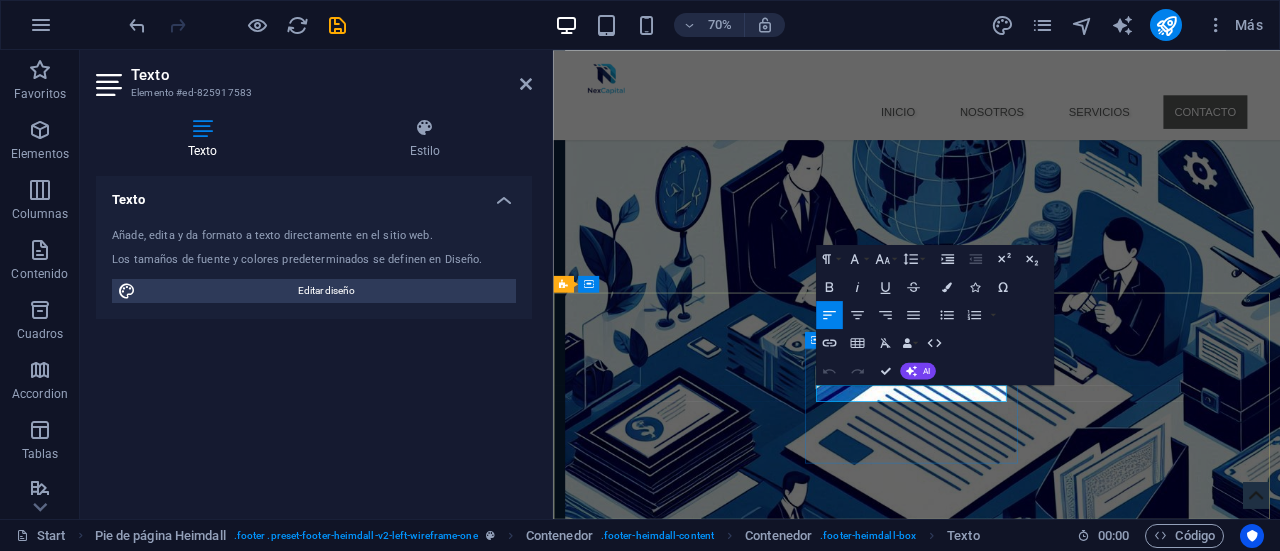 type 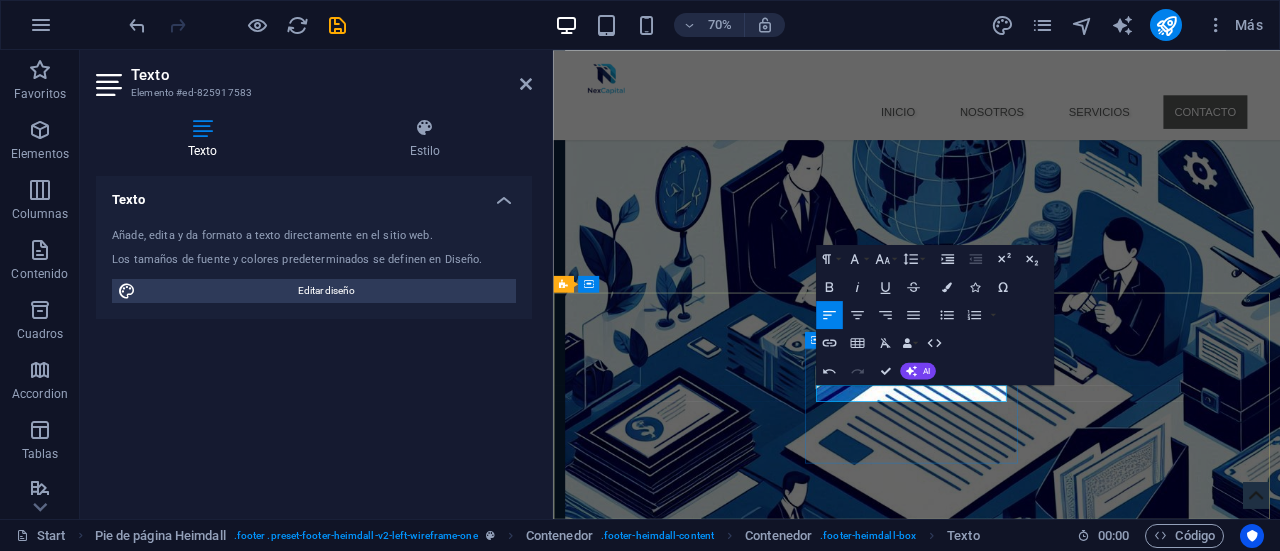 click on "Teléfono Whatapp +591 [PHONE]" at bounding box center (721, 2655) 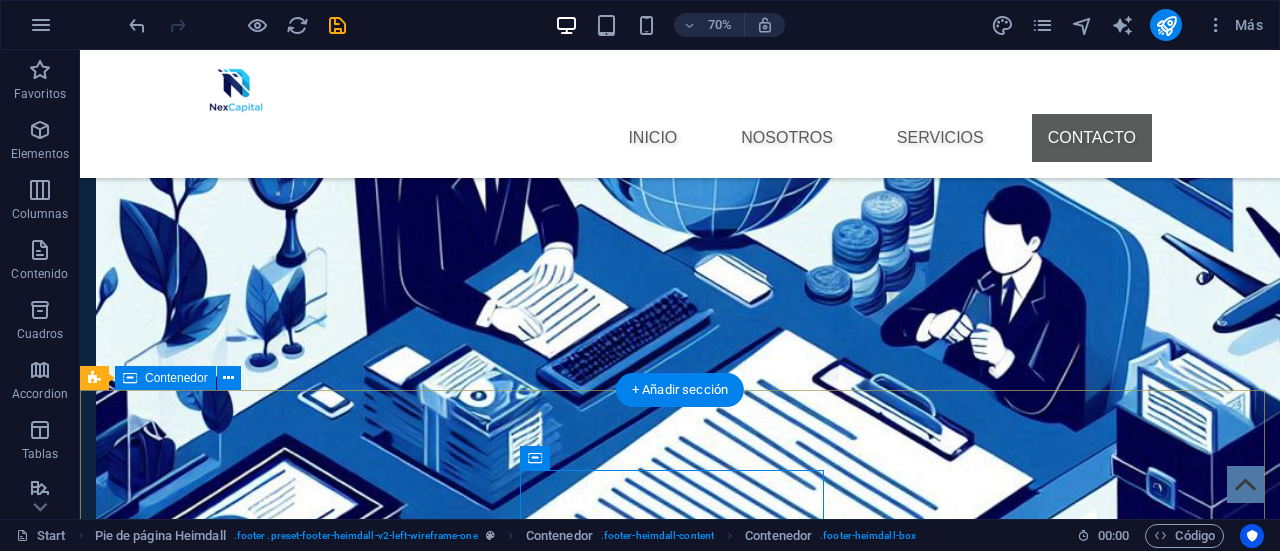 scroll, scrollTop: 2494, scrollLeft: 0, axis: vertical 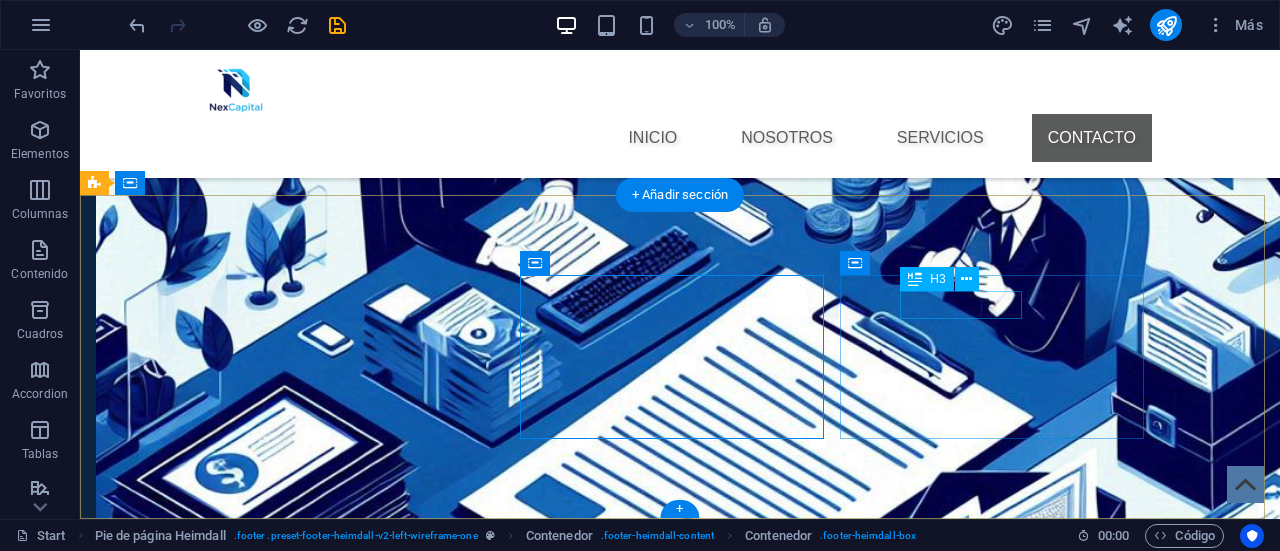 click on "Contacto" at bounding box center (248, 2741) 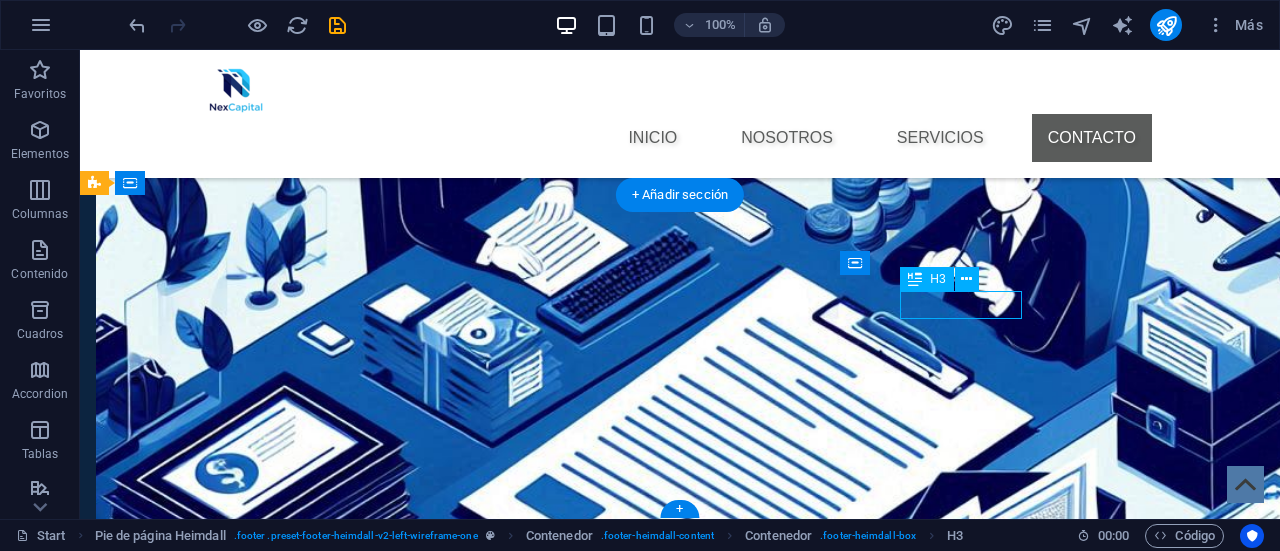 click on "Contacto" at bounding box center (248, 2741) 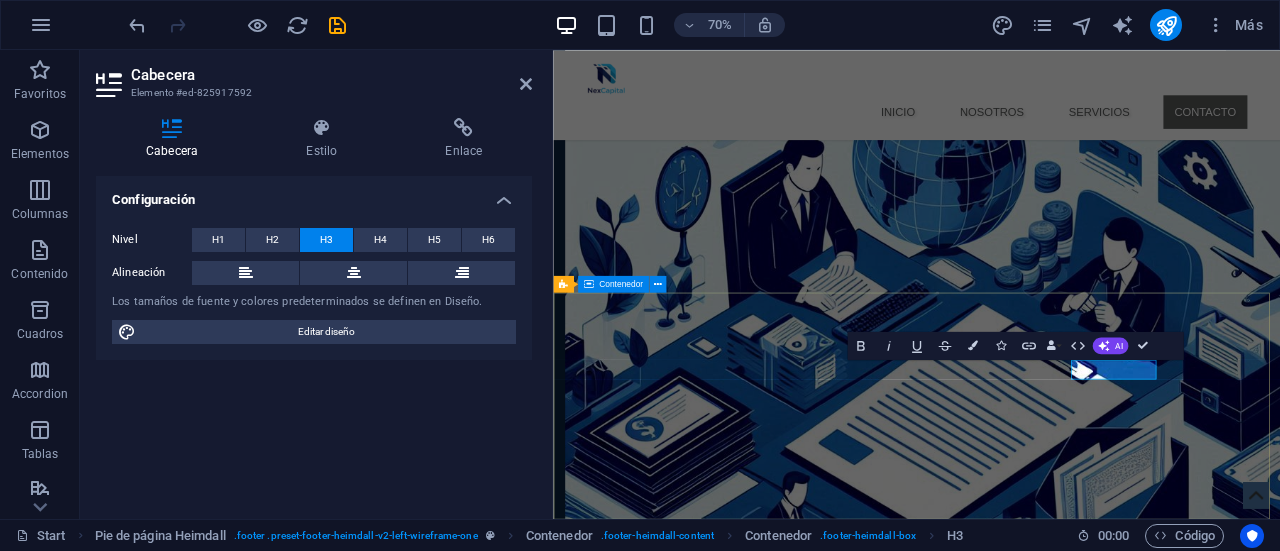 type 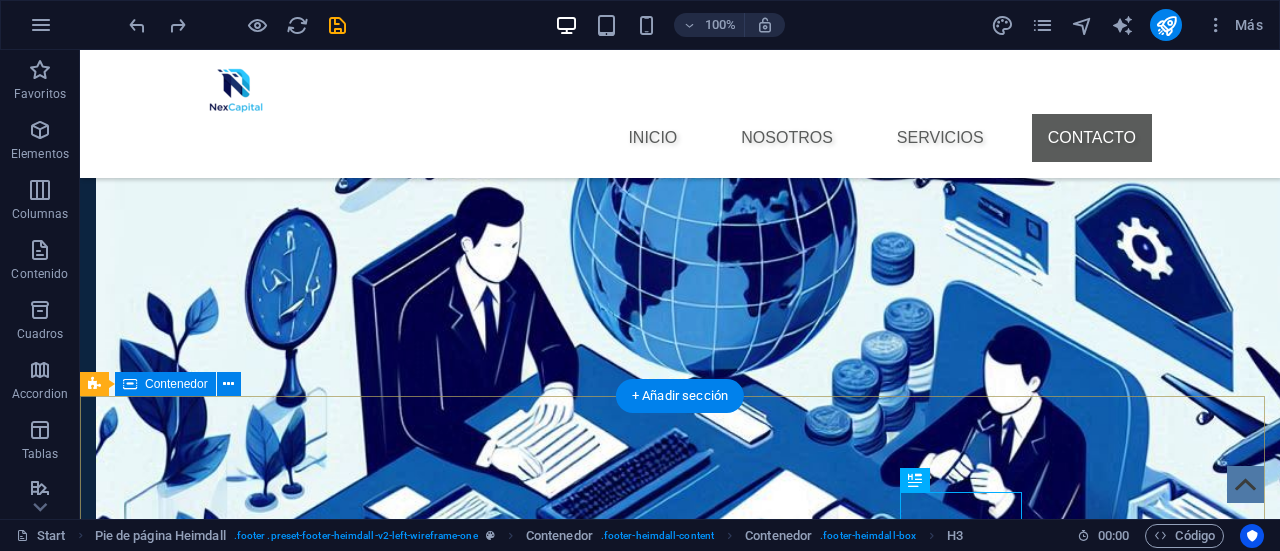 click on "Dirección [STATE], [CITY] a media cuadra del obelisco integracion nacional entre Avda. Palo Maria y Verdolago S/N, [COUNTRY]  Teléfono Whatapp +591 [PHONE] Contacto [EMAIL]" at bounding box center [680, 2781] 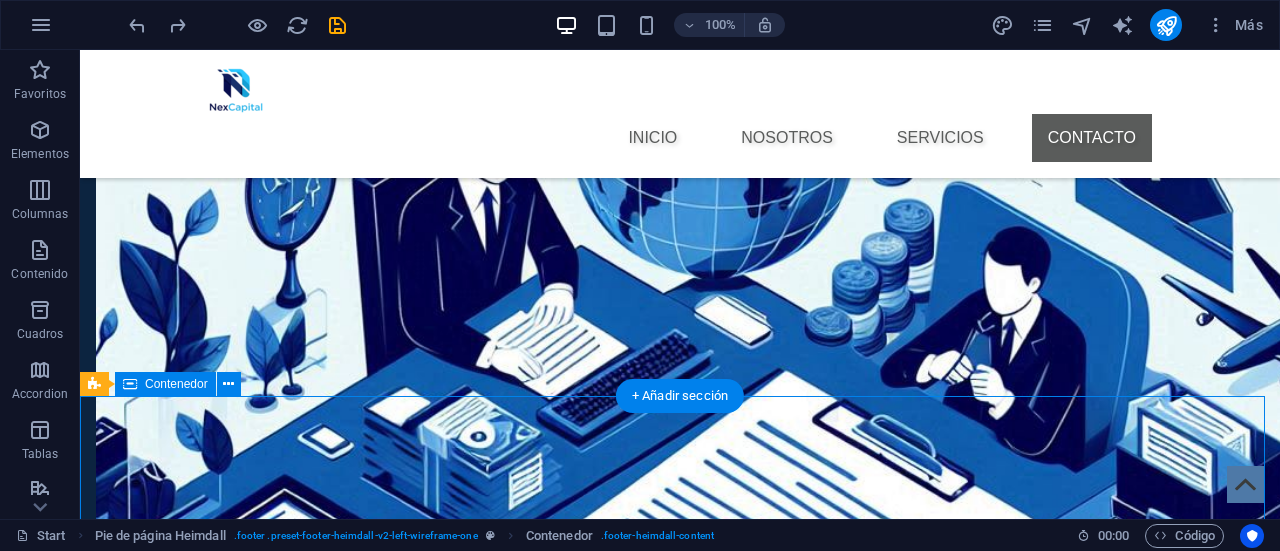 scroll, scrollTop: 2494, scrollLeft: 0, axis: vertical 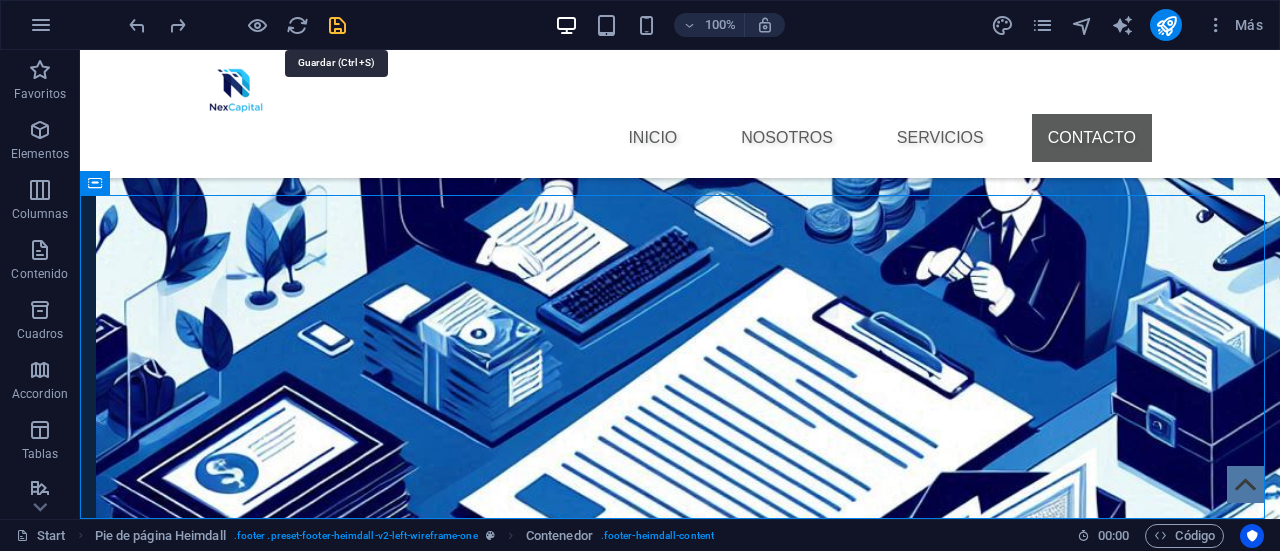 click at bounding box center [337, 25] 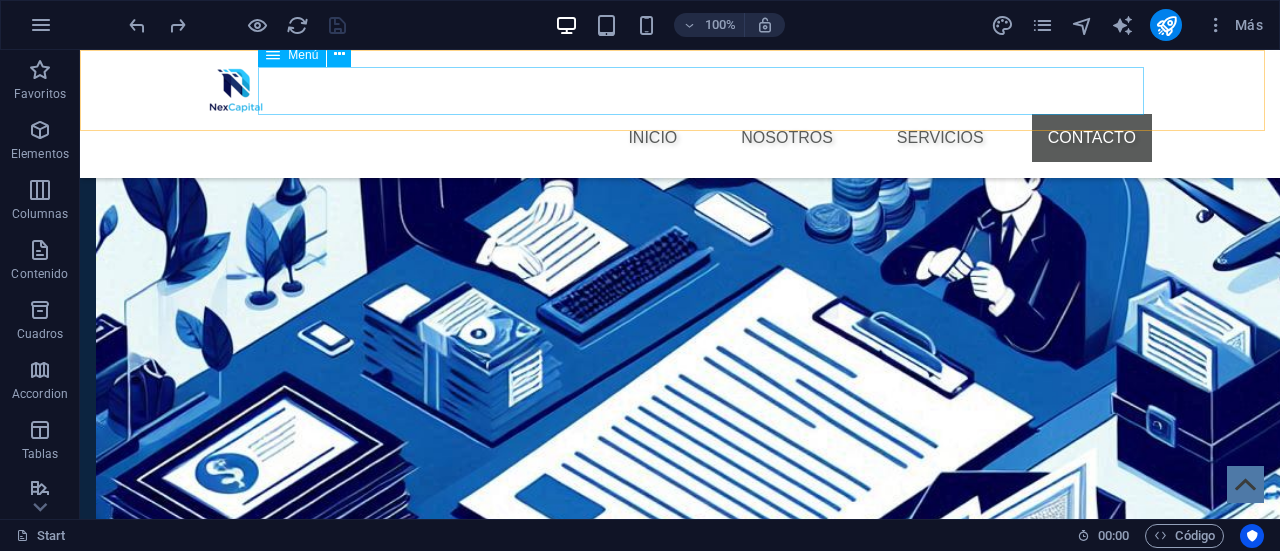 click on "INICIO NOSOTROS Servicios Contacto" at bounding box center [680, 138] 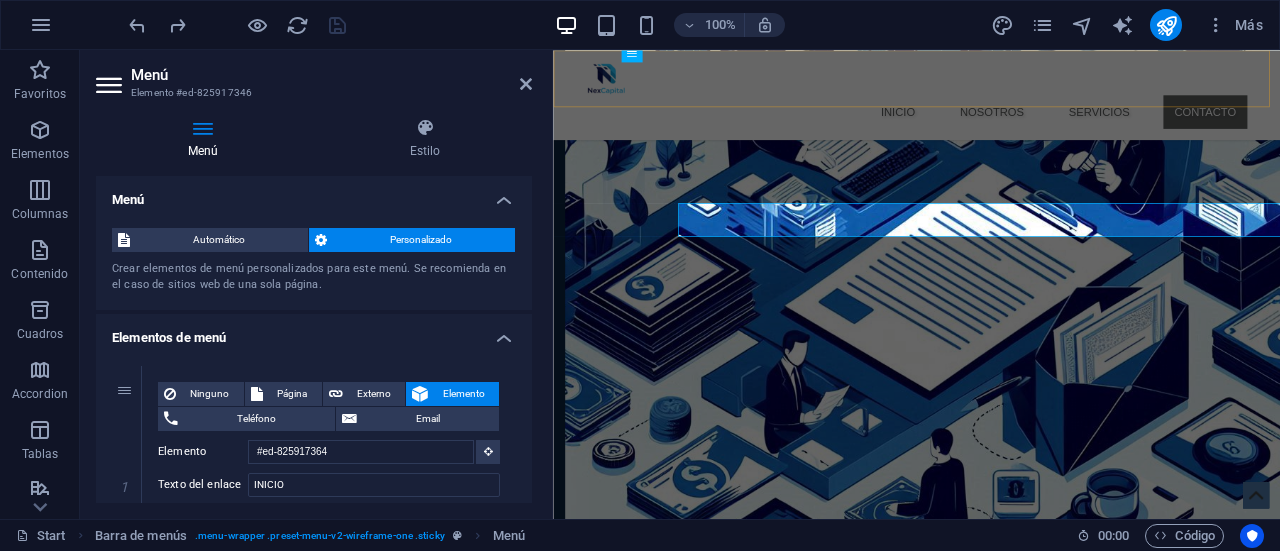 scroll, scrollTop: 2292, scrollLeft: 0, axis: vertical 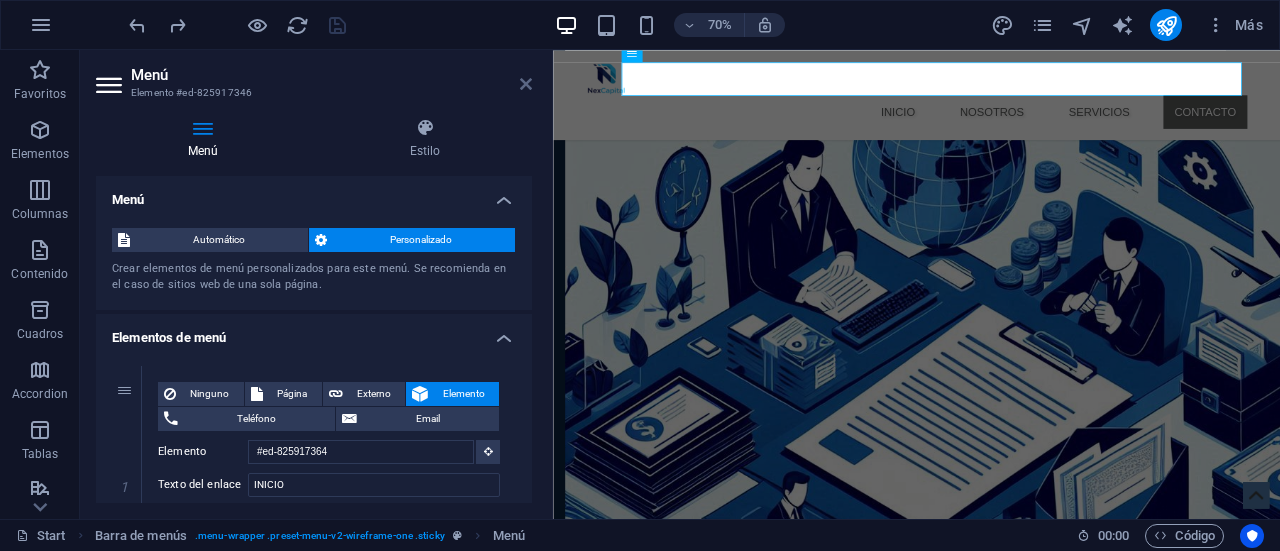 click at bounding box center (526, 84) 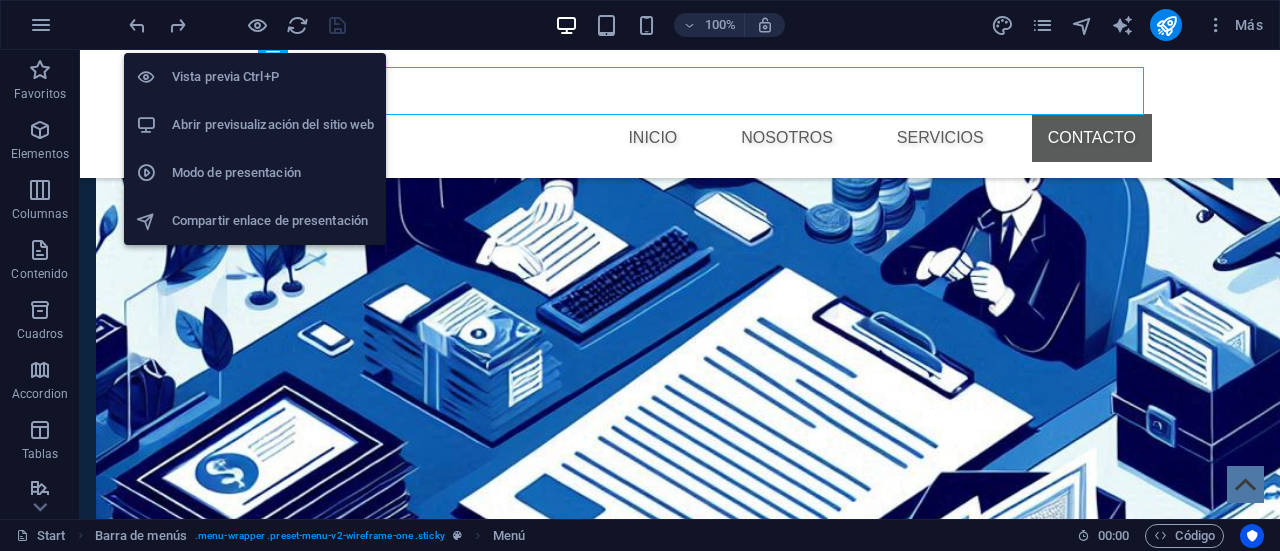 click on "Abrir previsualización del sitio web" at bounding box center [273, 125] 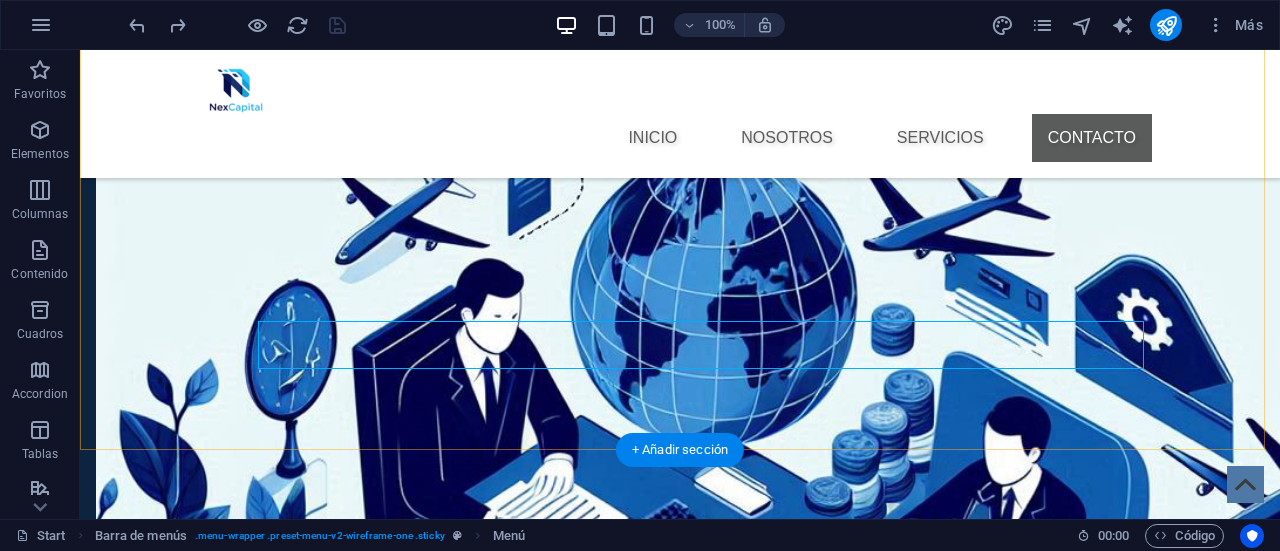 scroll, scrollTop: 2240, scrollLeft: 0, axis: vertical 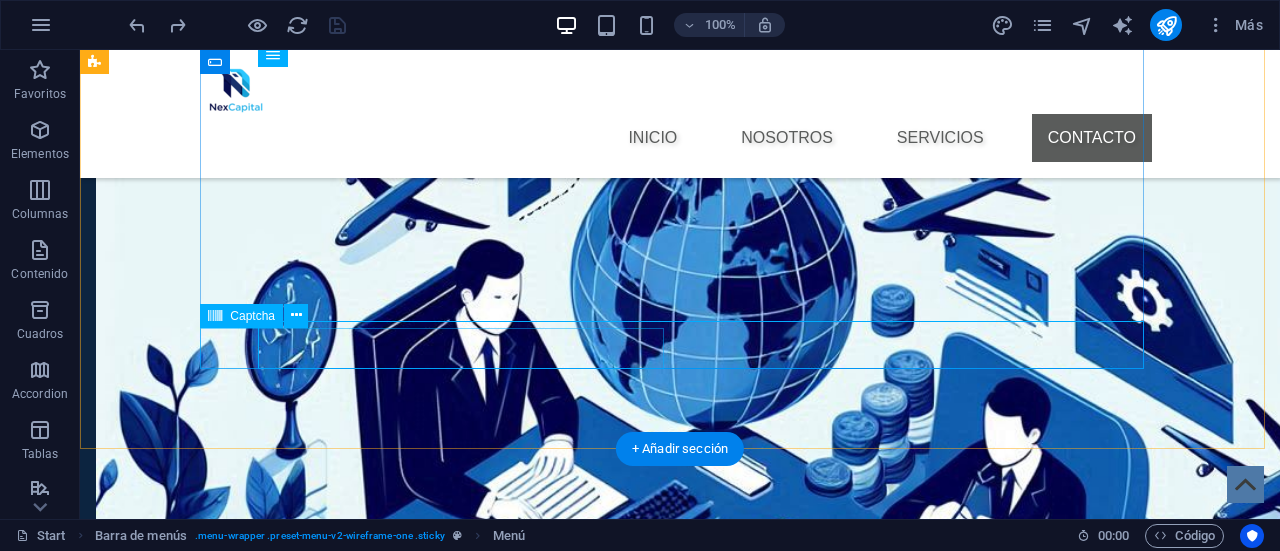 click on "¿Ilegible? Cargar nuevo" at bounding box center [440, 2428] 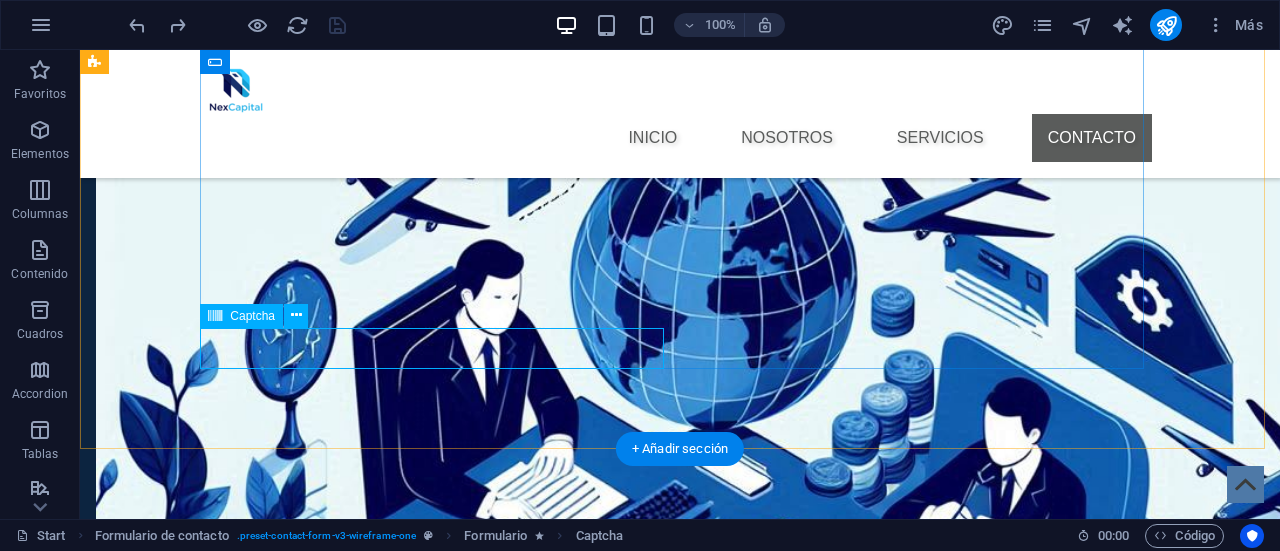click on "¿Ilegible? Cargar nuevo" at bounding box center (440, 2428) 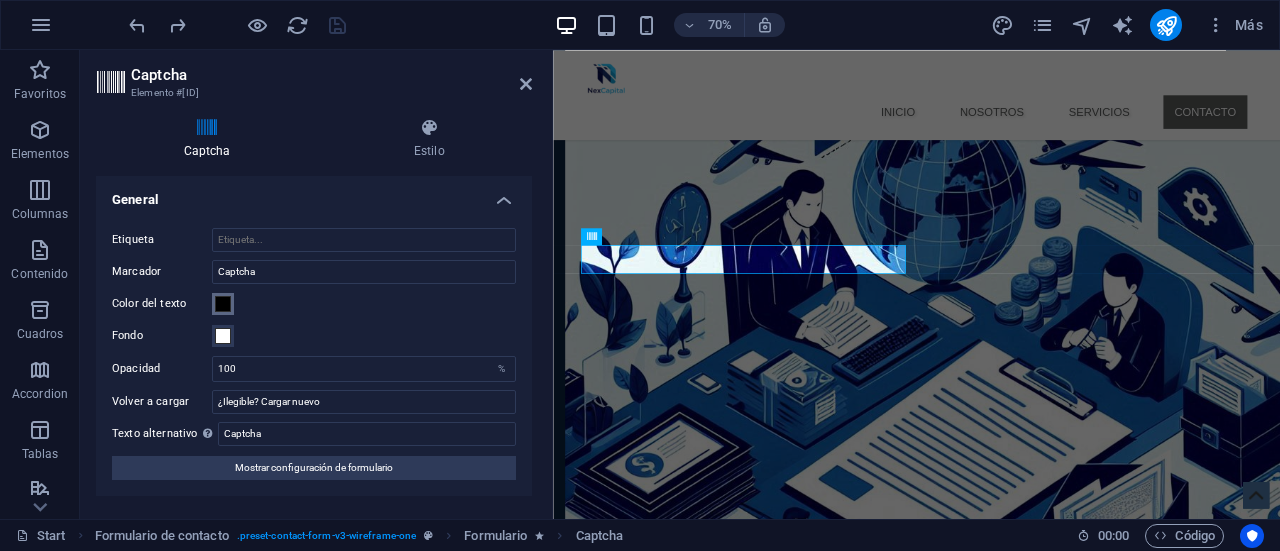 click at bounding box center [223, 304] 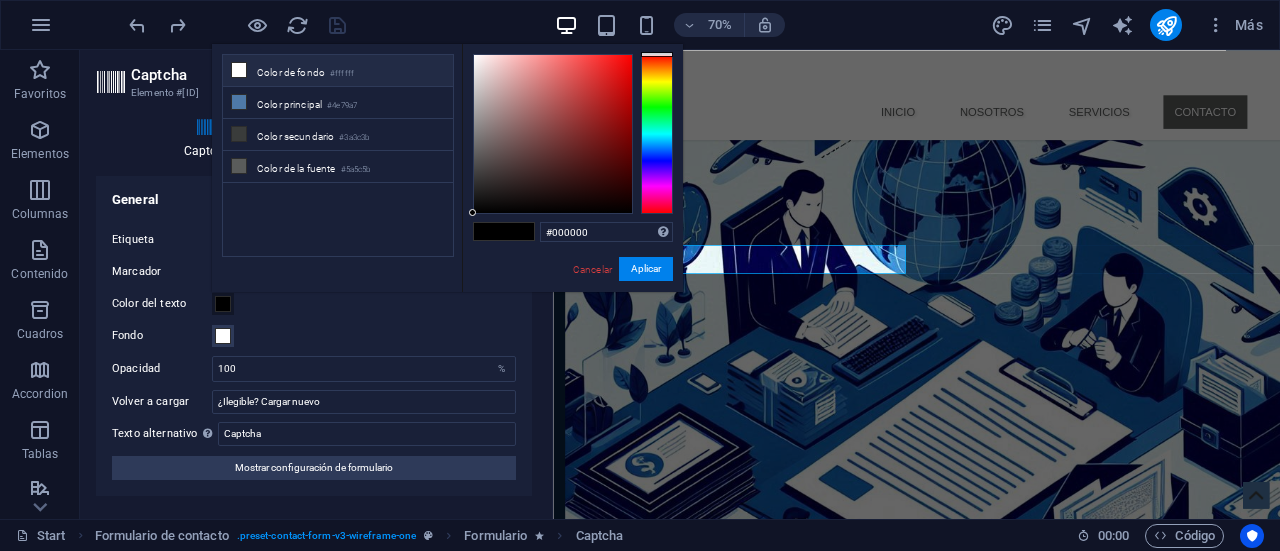 click at bounding box center (239, 70) 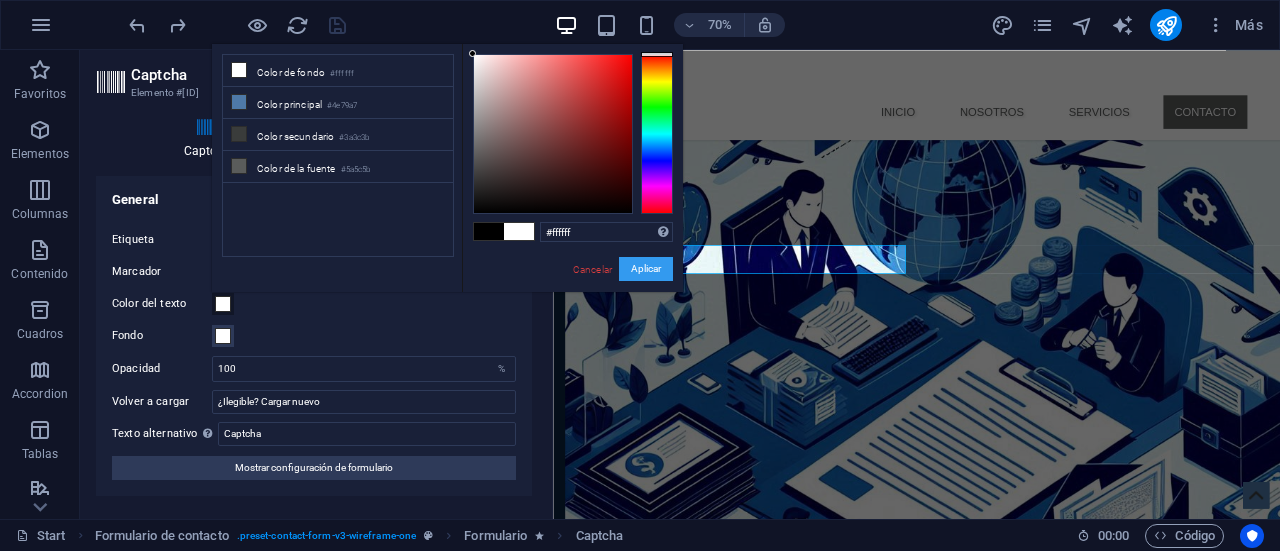 click on "Aplicar" at bounding box center [646, 269] 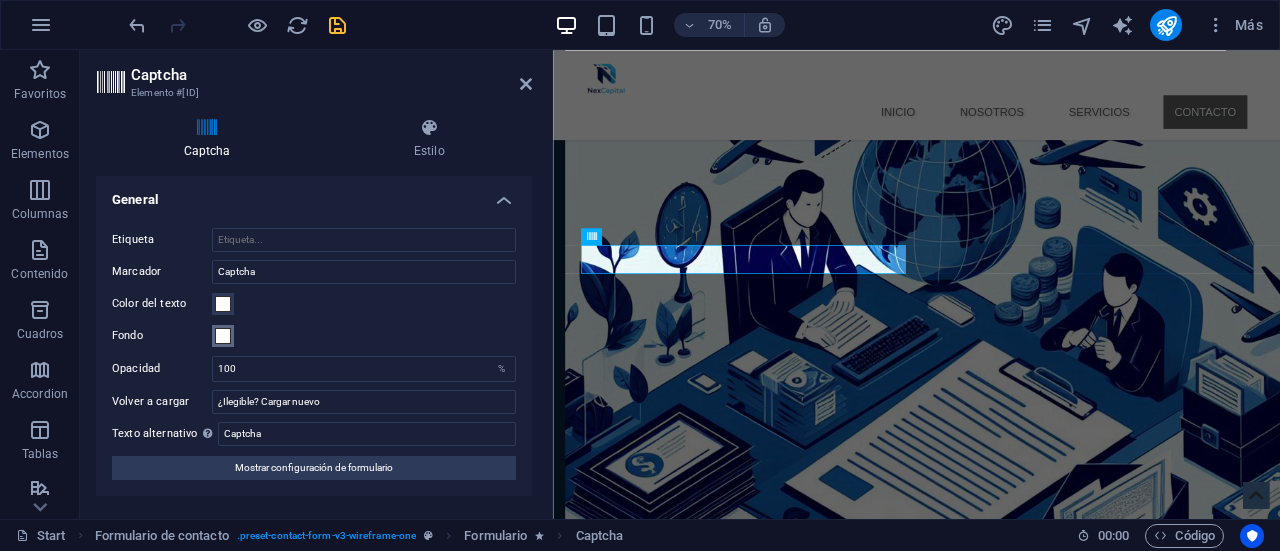 click at bounding box center (223, 336) 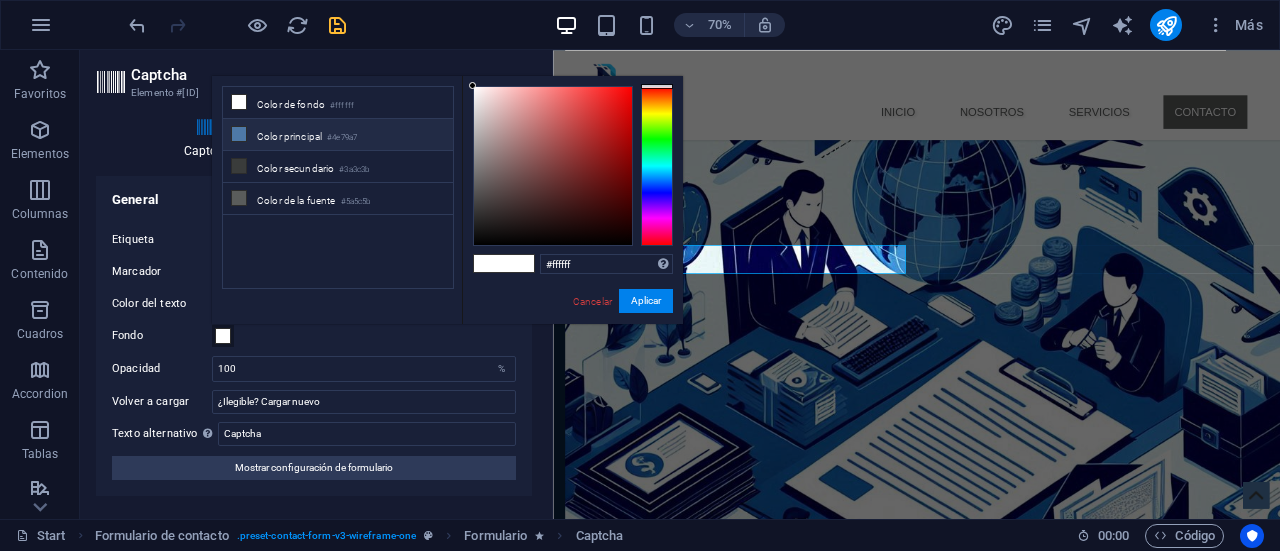 click at bounding box center (239, 134) 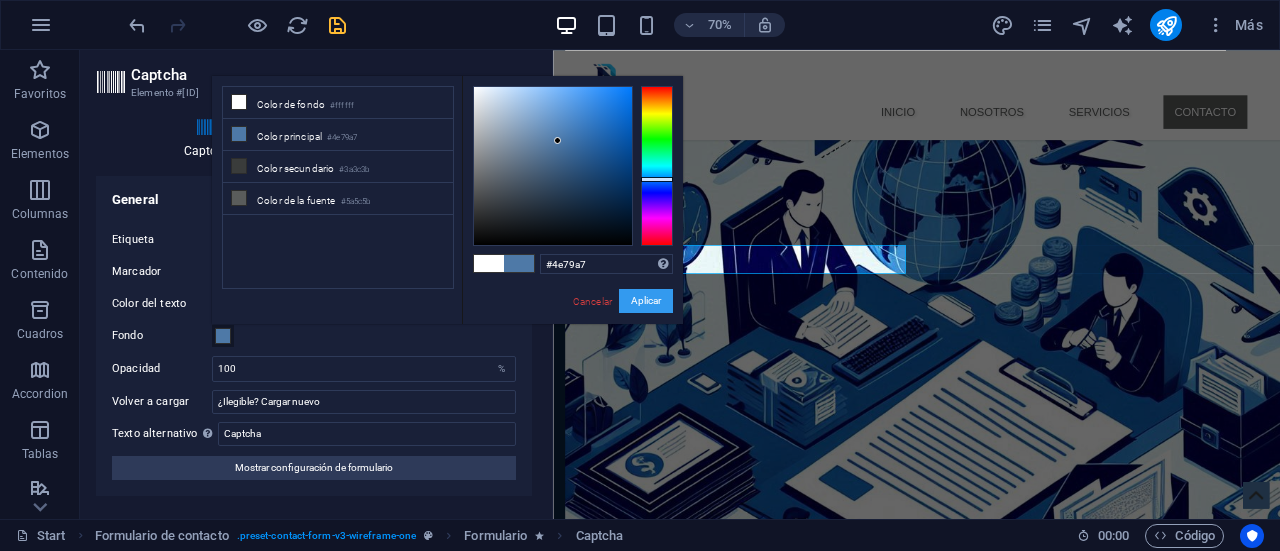click on "Aplicar" at bounding box center [646, 301] 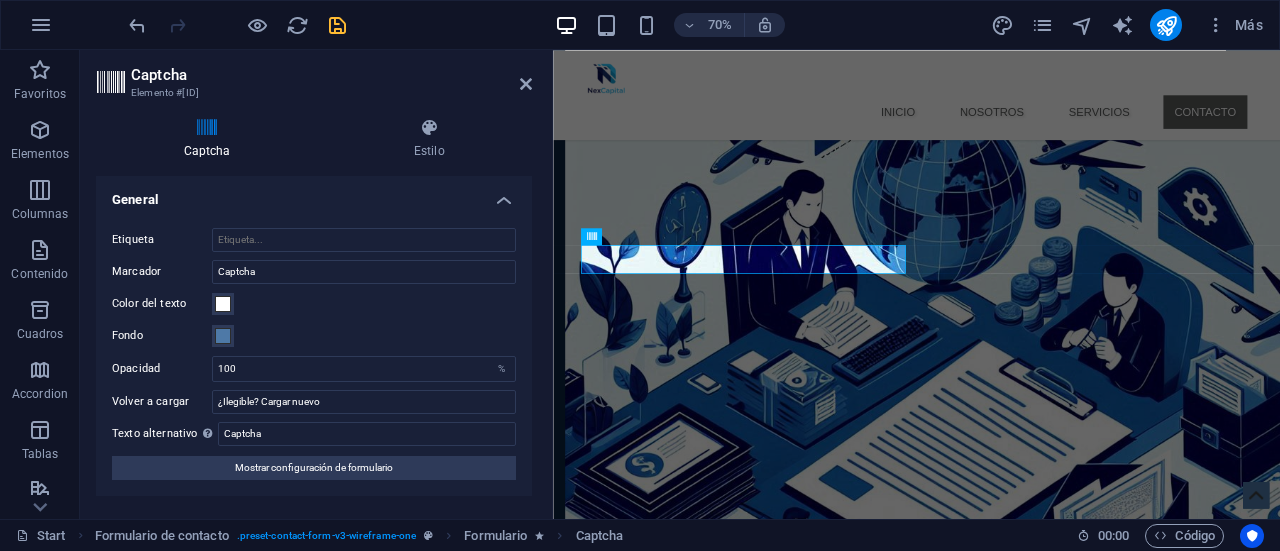 click on "Fondo" at bounding box center [314, 336] 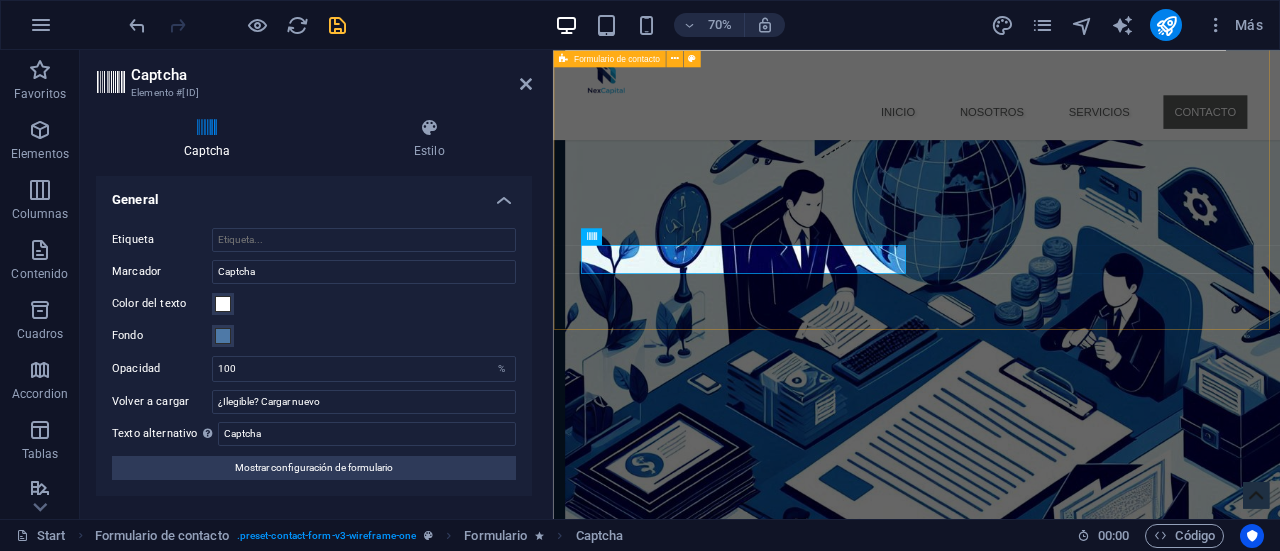 click on "Contáctanos   he leído y comprendido nuestras politicas de privacidad ¿Ilegible? Cargar nuevo Enviar" at bounding box center (1072, 2087) 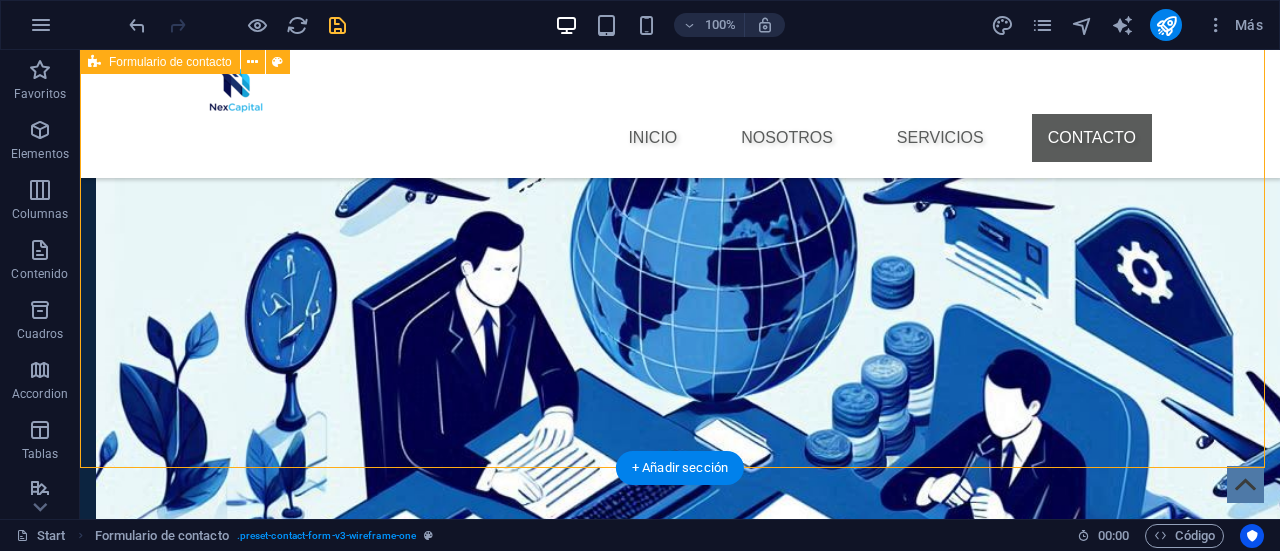 scroll, scrollTop: 2331, scrollLeft: 0, axis: vertical 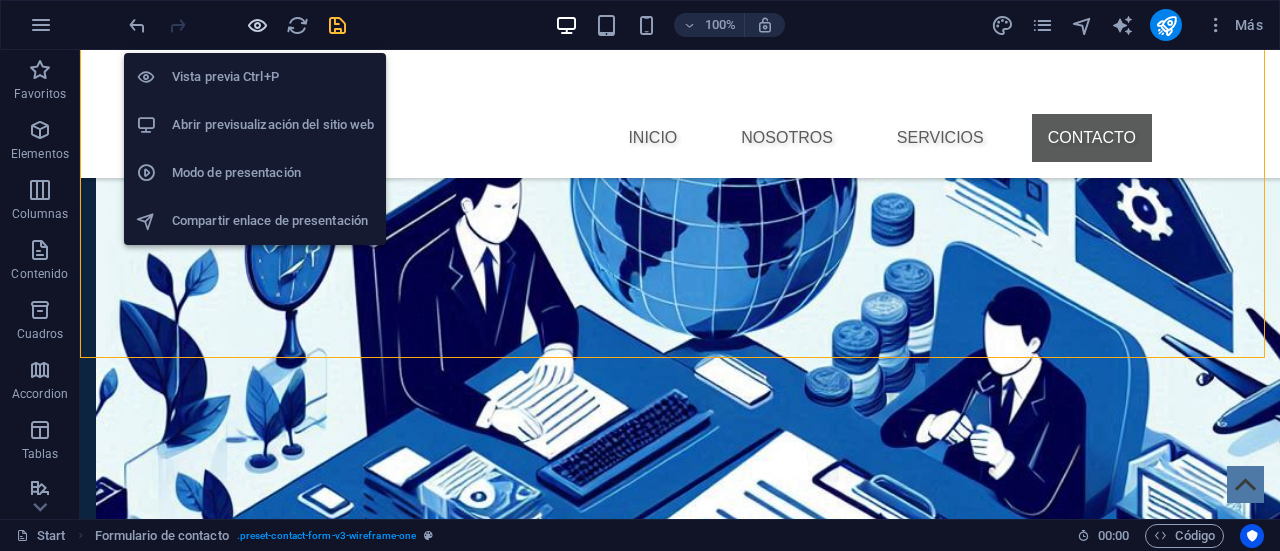 click at bounding box center [257, 25] 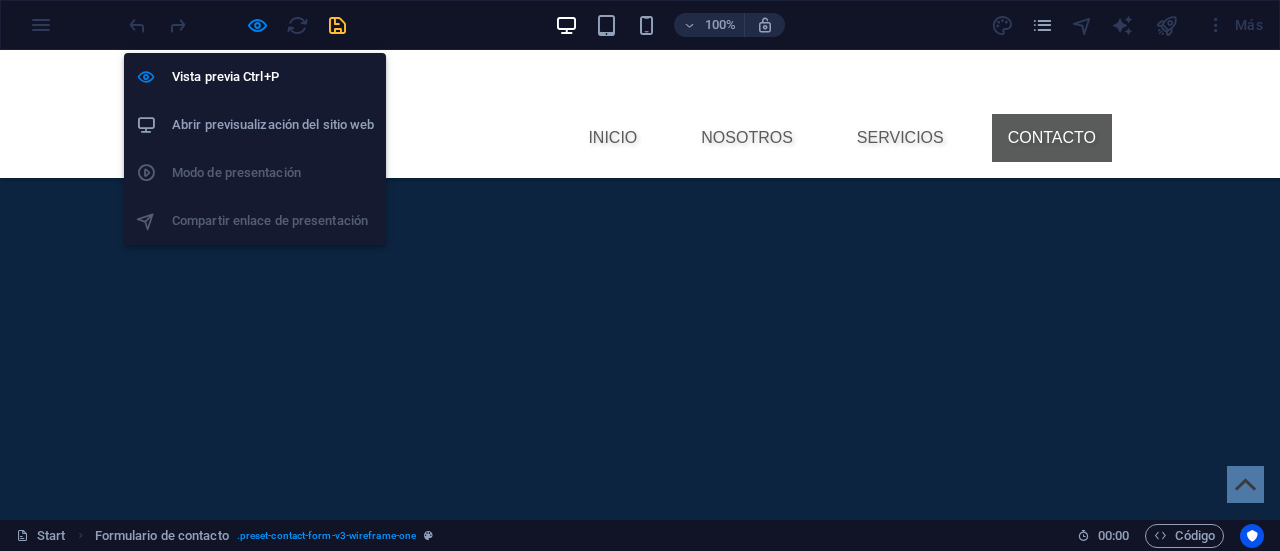click on "Abrir previsualización del sitio web" at bounding box center [255, 125] 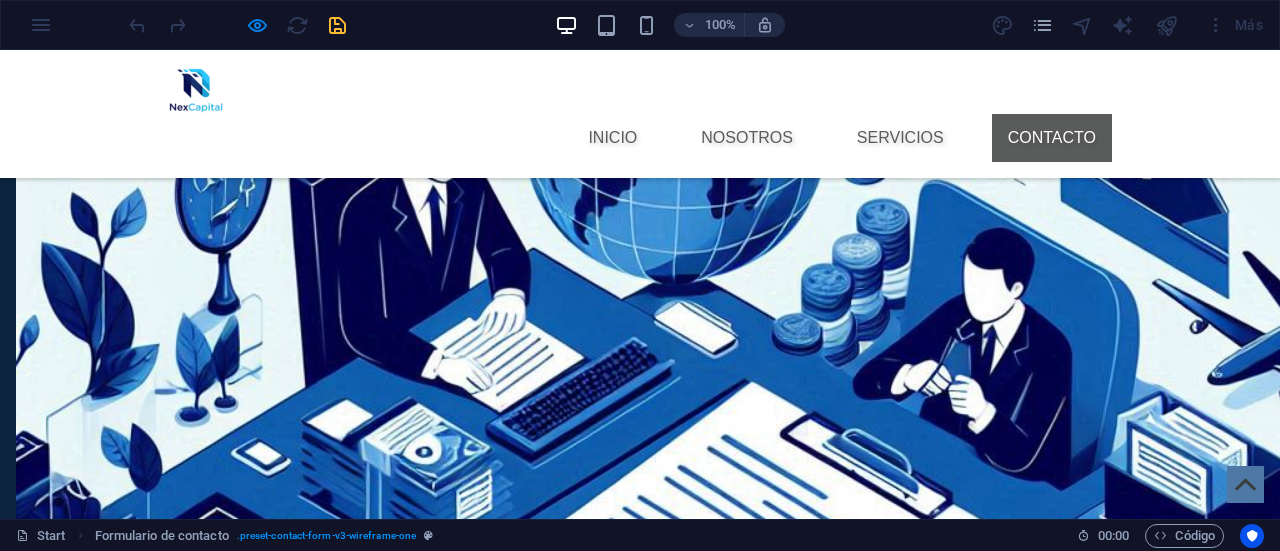 scroll, scrollTop: 2494, scrollLeft: 0, axis: vertical 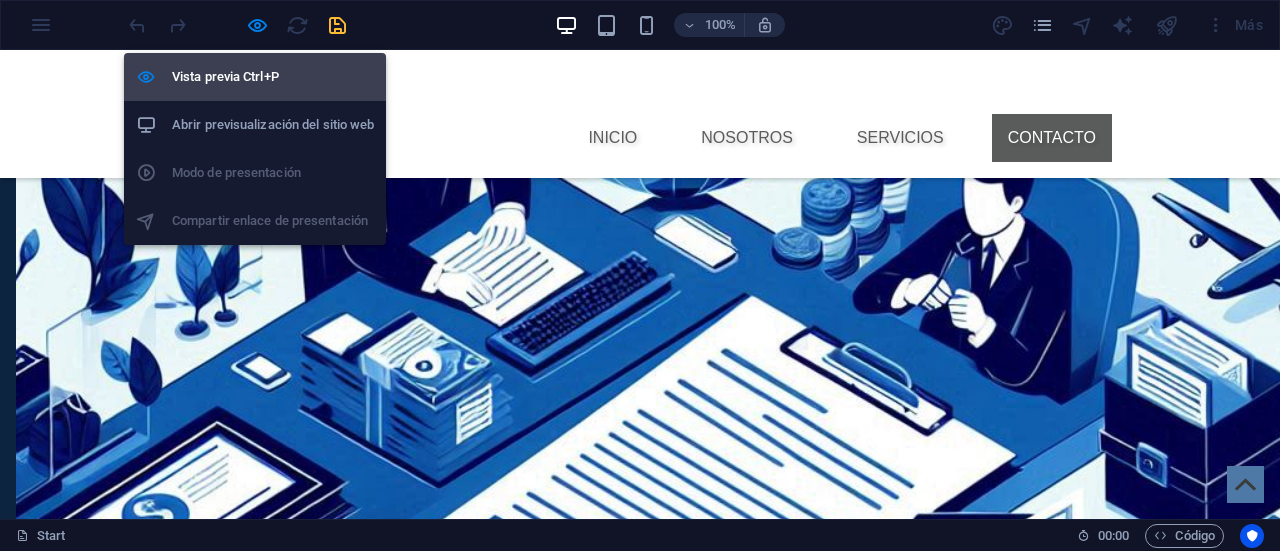 click on "Vista previa Ctrl+P" at bounding box center [273, 77] 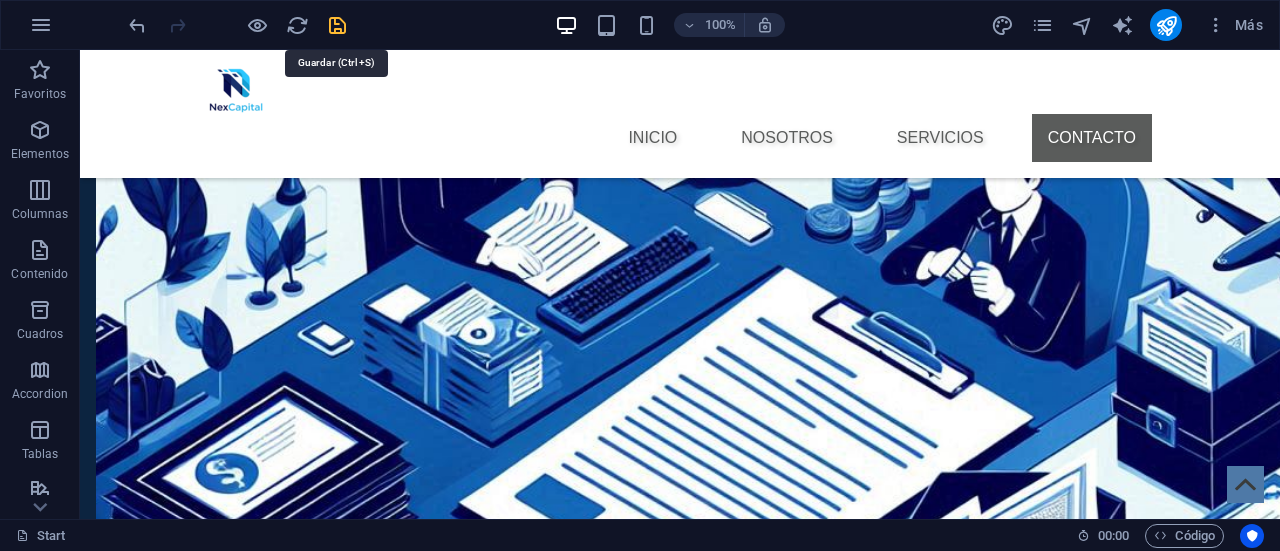 click at bounding box center (337, 25) 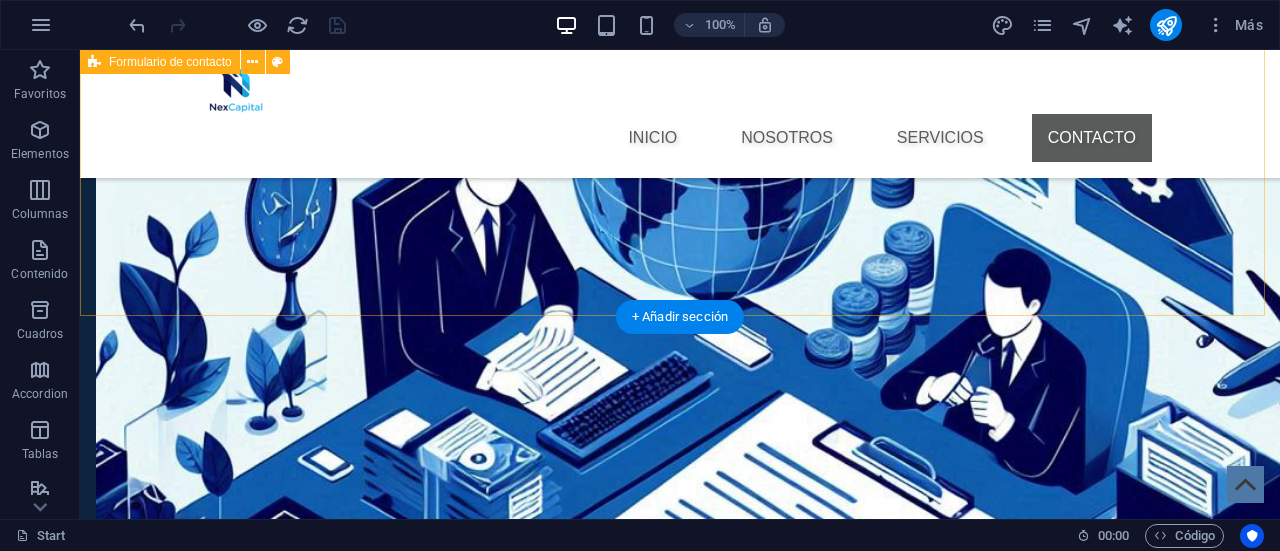 scroll, scrollTop: 2373, scrollLeft: 0, axis: vertical 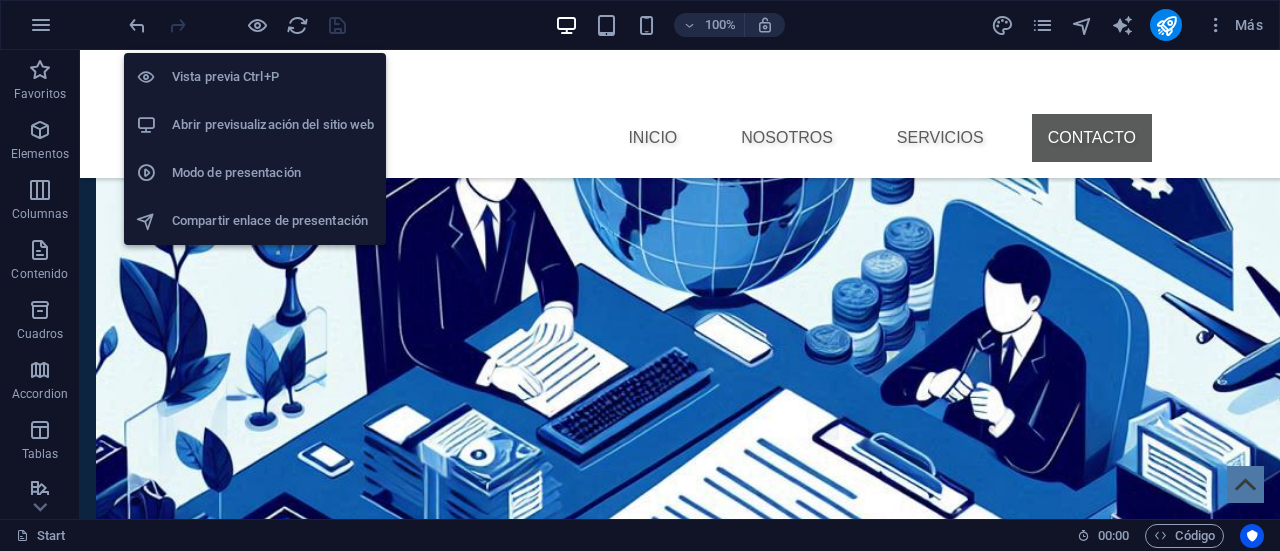 click on "Abrir previsualización del sitio web" at bounding box center [255, 125] 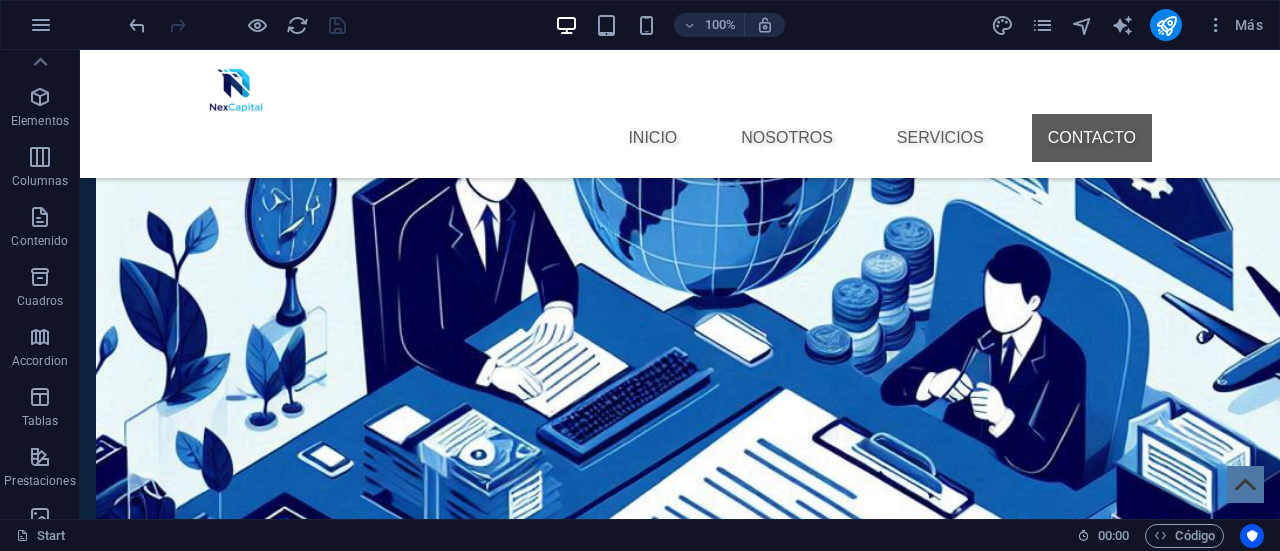 scroll, scrollTop: 0, scrollLeft: 0, axis: both 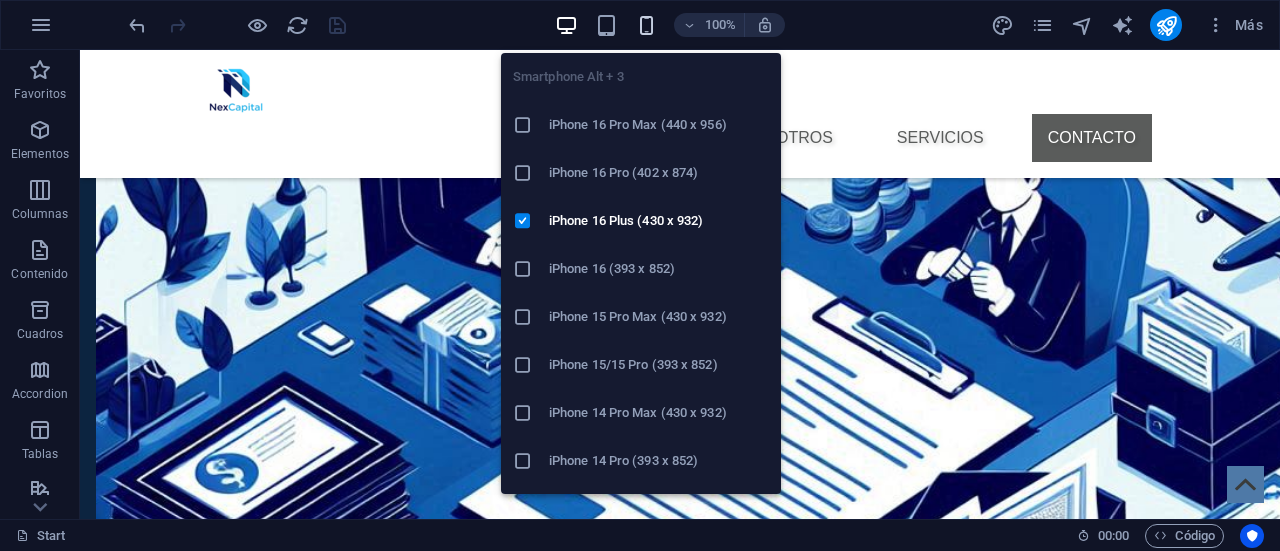click on "Smartphone Alt + 3 iPhone 16 Pro Max (440 x 956) iPhone 16 Pro (402 x 874) iPhone 16 Plus (430 x 932) iPhone 16 (393 x 852) iPhone 15 Pro Max (430 x 932) iPhone 15/15 Pro (393 x 852) iPhone 14 Pro Max (430 x 932) iPhone 14 Pro (393 x 852) iPhone 14 Plus (428 x 926) iPhone 14 (390 x 844) iPhone 13 Pro Max (428 x 926) iPhone 13/13 Pro (390 x 844) iPhone 13 Mini (375 x 812) iPhone SE (2nd gen) (375 x 667) Galaxy S22/S23/S24 Ultra (384 x 824) Galaxy S22/S23/S24 Plus (384 x 832) Galaxy S22/S23/S24 (360 x 780) Galaxy S21 Ultra/Plus (384 x 854) Galaxy S21 (360 x 800) Galaxy S20 FE (412 x 914) Galaxy A32 (412 x 915) Pixel 9 Pro XL (428 x 926) Pixel 9/9 Pro (412 x 915) Pixel 8/8 Pro (412 x 732) Pixel 7/7 Pro (412 x 915) Pixel 6/6 Pro (412 x 915) Huawei P60 Pro (412 x 915) Huawei Mate 50 Pro (412 x 932) Huawei P50 Pro (412 x 915) Xiaomi 13 Pro (412 x 915) Xiaomi 12 Pro (412 x 915) Xiaomi Redmi Note 12 Pro (412 x 915)" at bounding box center [641, 265] 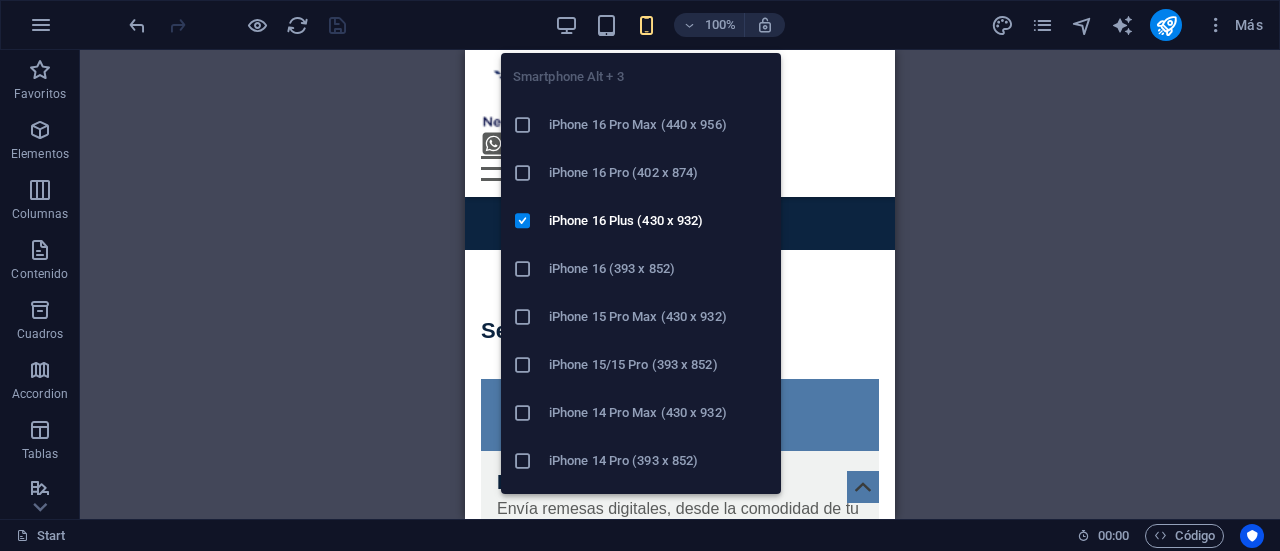 scroll, scrollTop: 2510, scrollLeft: 0, axis: vertical 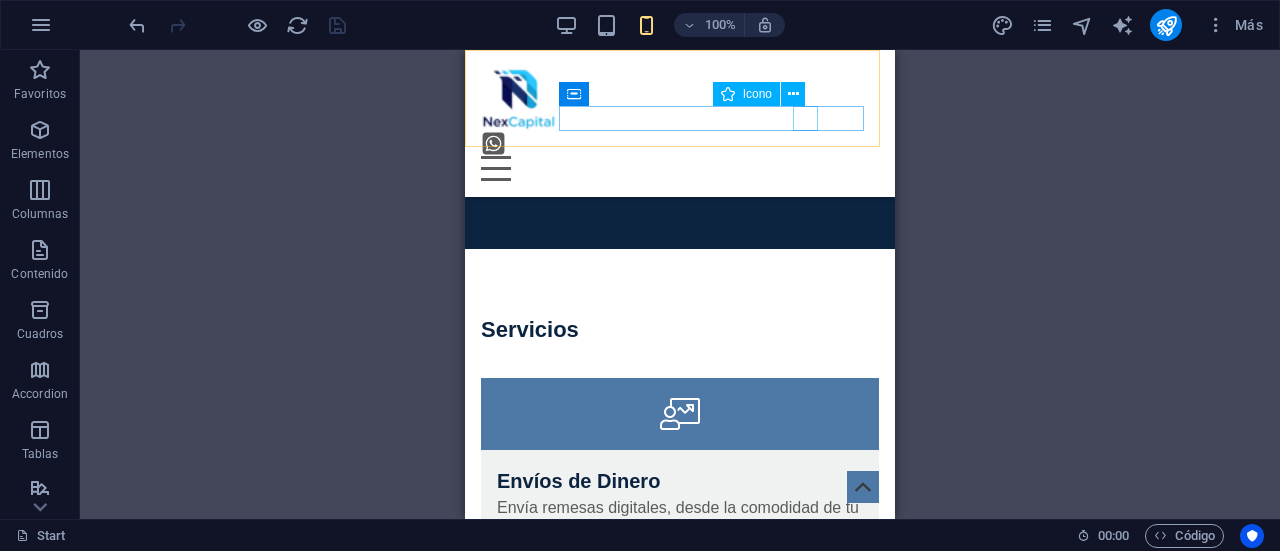 click at bounding box center (672, 143) 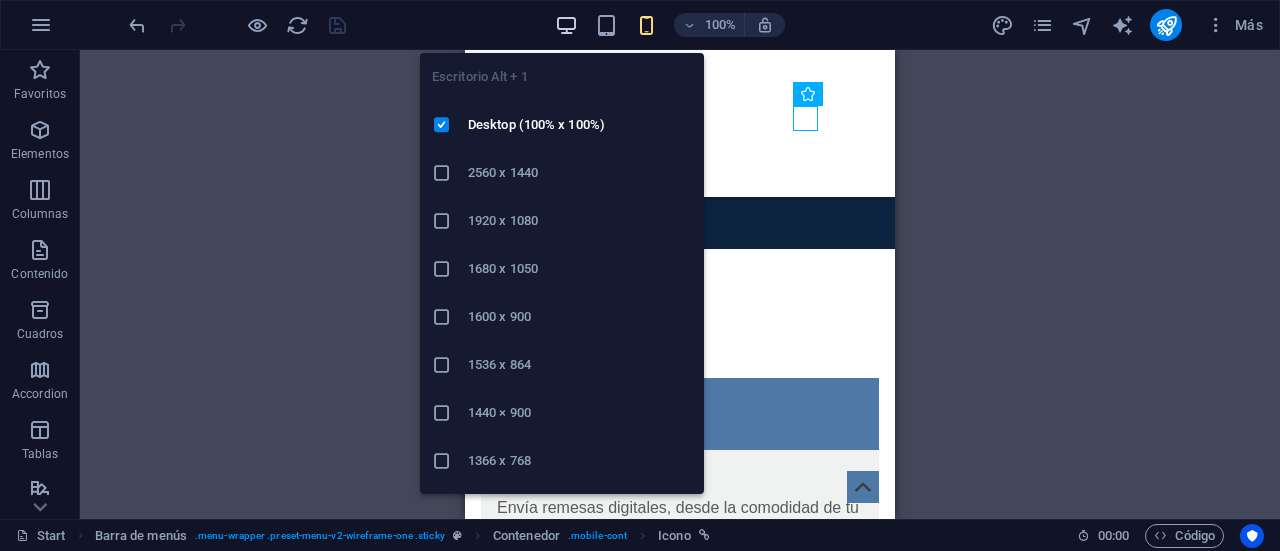 click at bounding box center [566, 25] 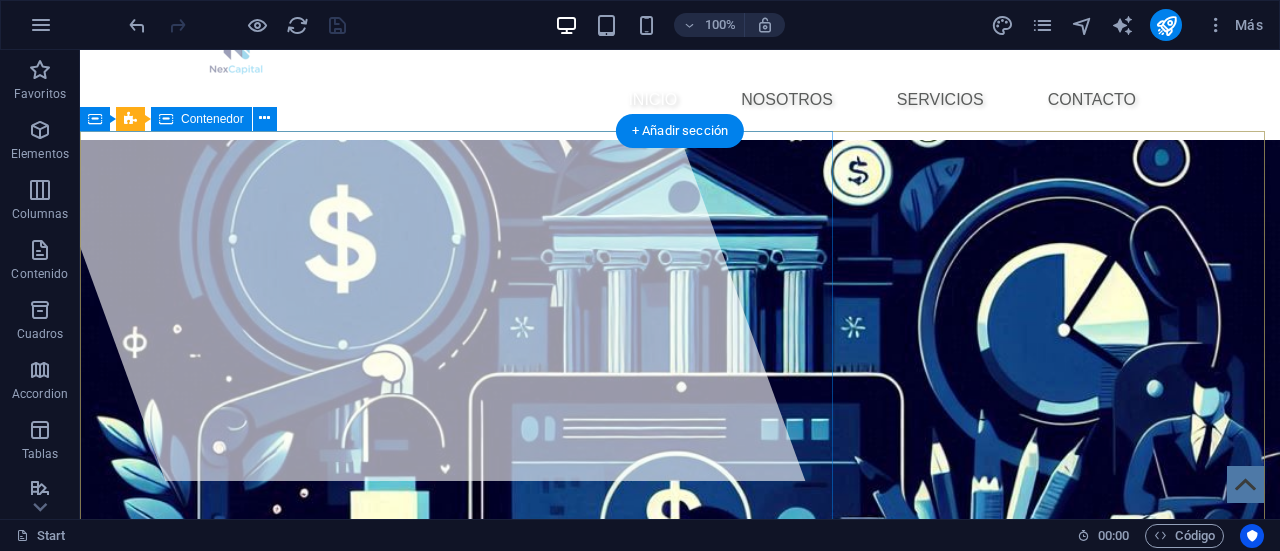 scroll, scrollTop: 0, scrollLeft: 0, axis: both 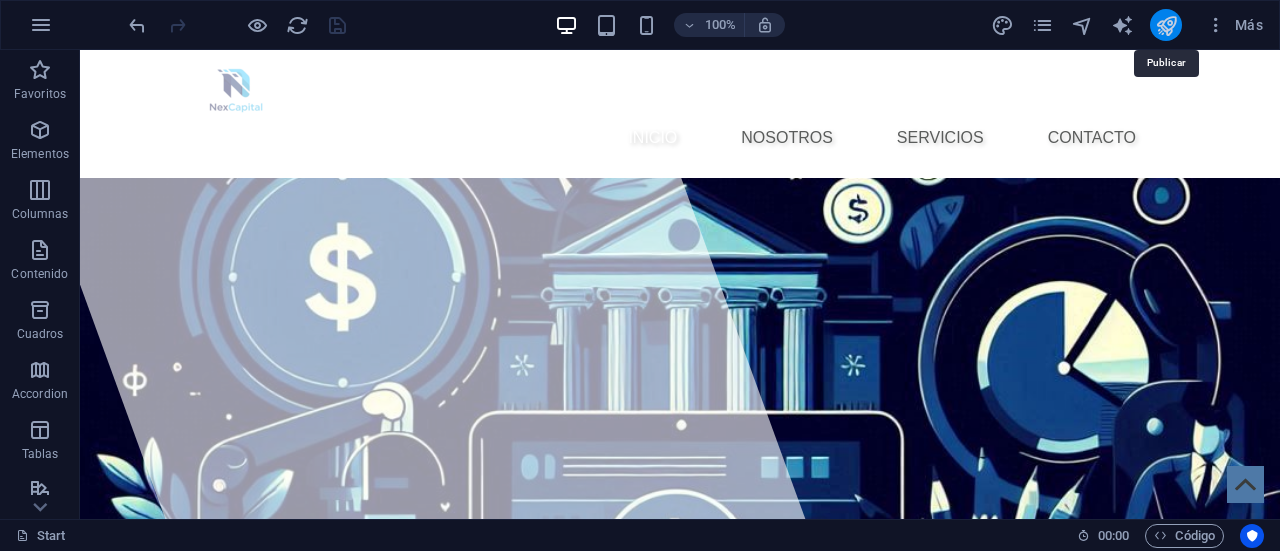 click at bounding box center [1166, 25] 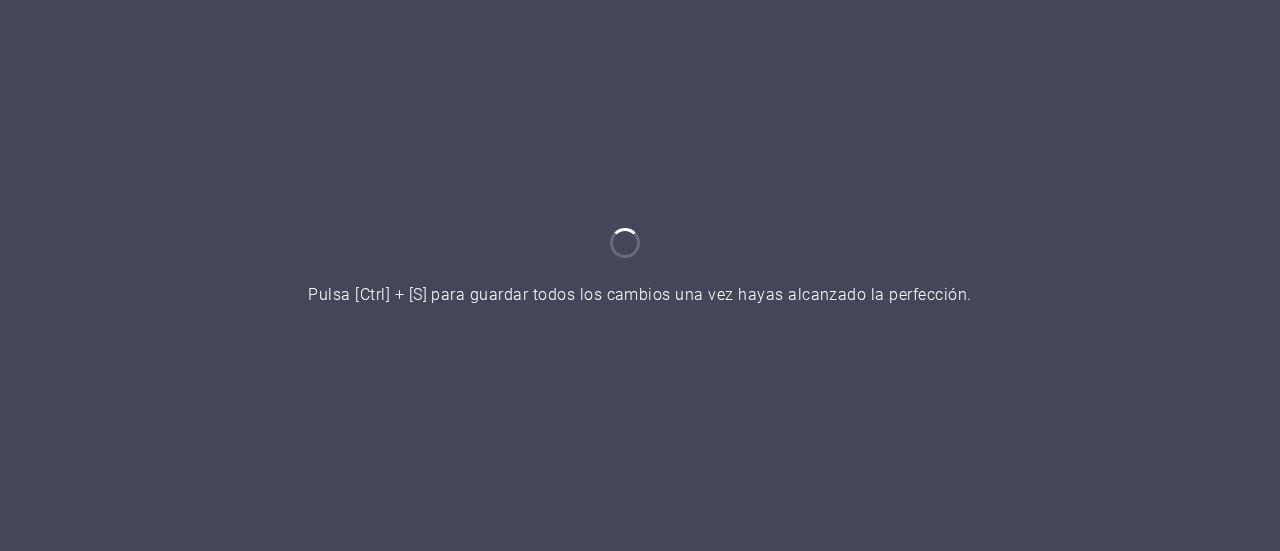 scroll, scrollTop: 0, scrollLeft: 0, axis: both 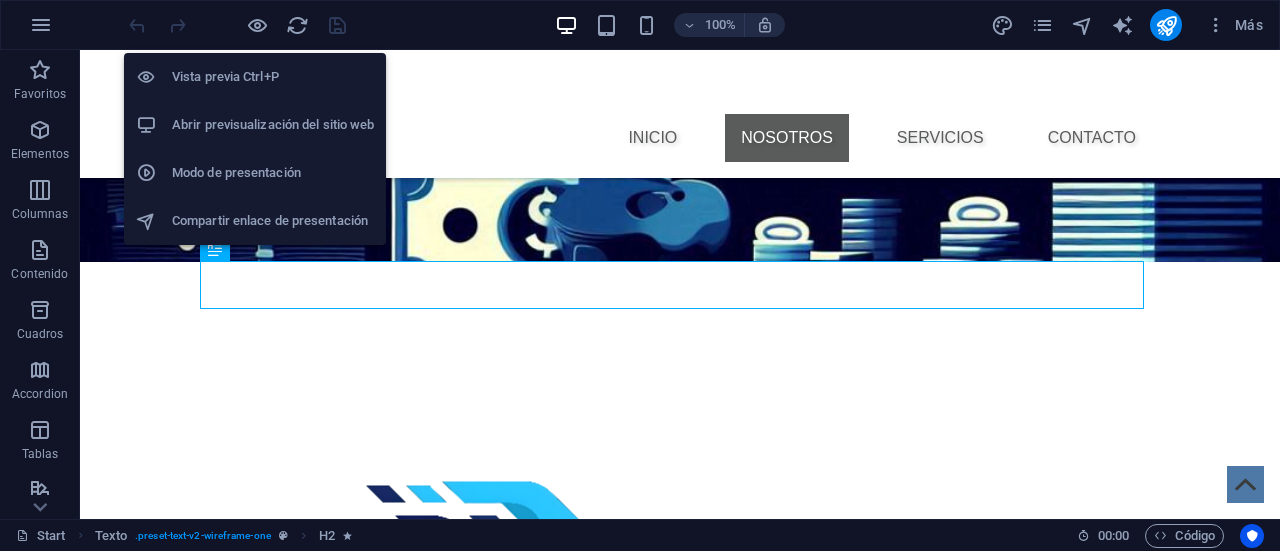 click on "Abrir previsualización del sitio web" at bounding box center [255, 125] 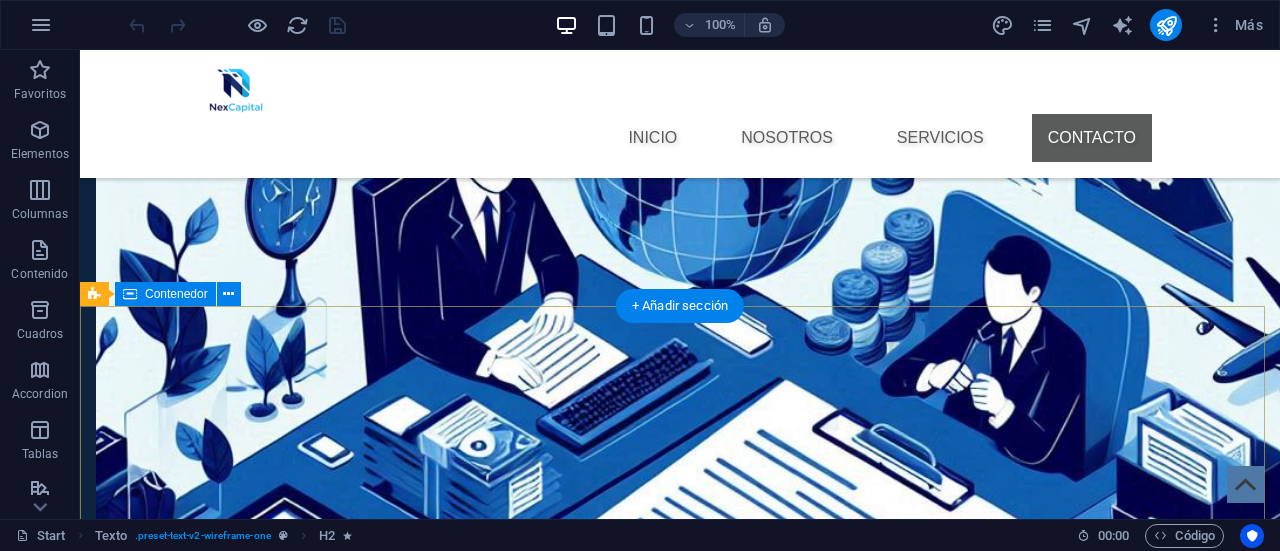 scroll, scrollTop: 2382, scrollLeft: 0, axis: vertical 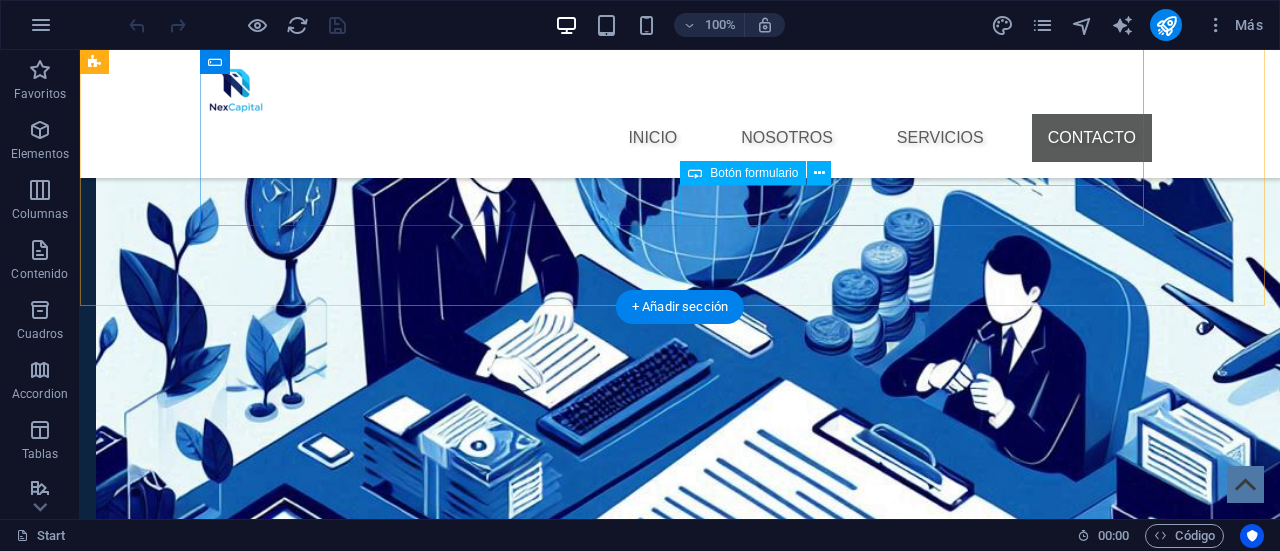 click on "Enviar" at bounding box center (920, 2286) 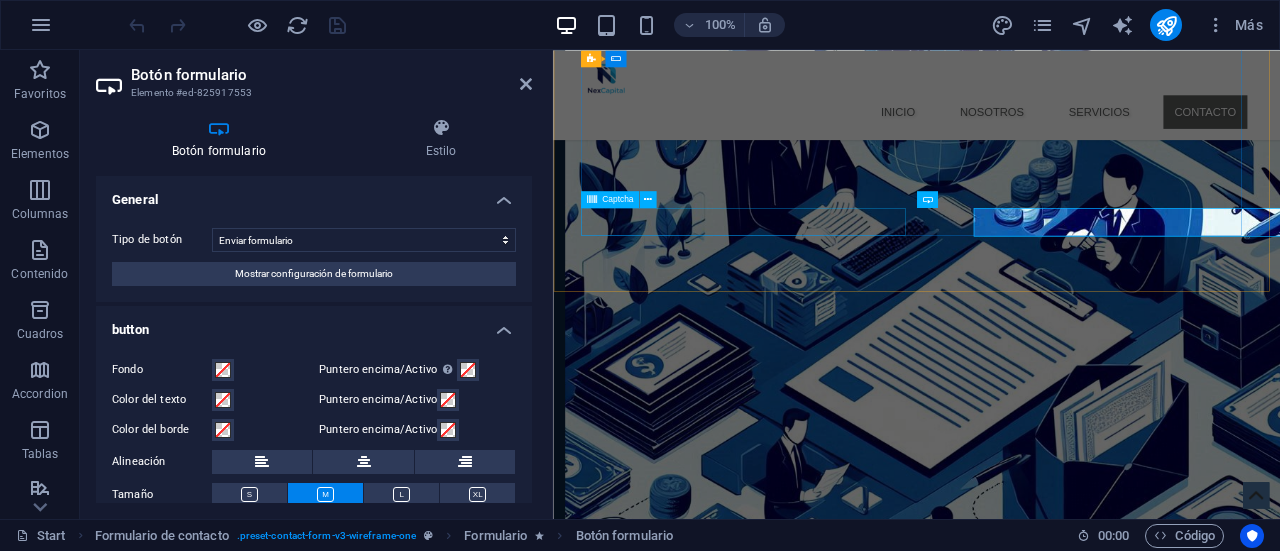 scroll, scrollTop: 2292, scrollLeft: 0, axis: vertical 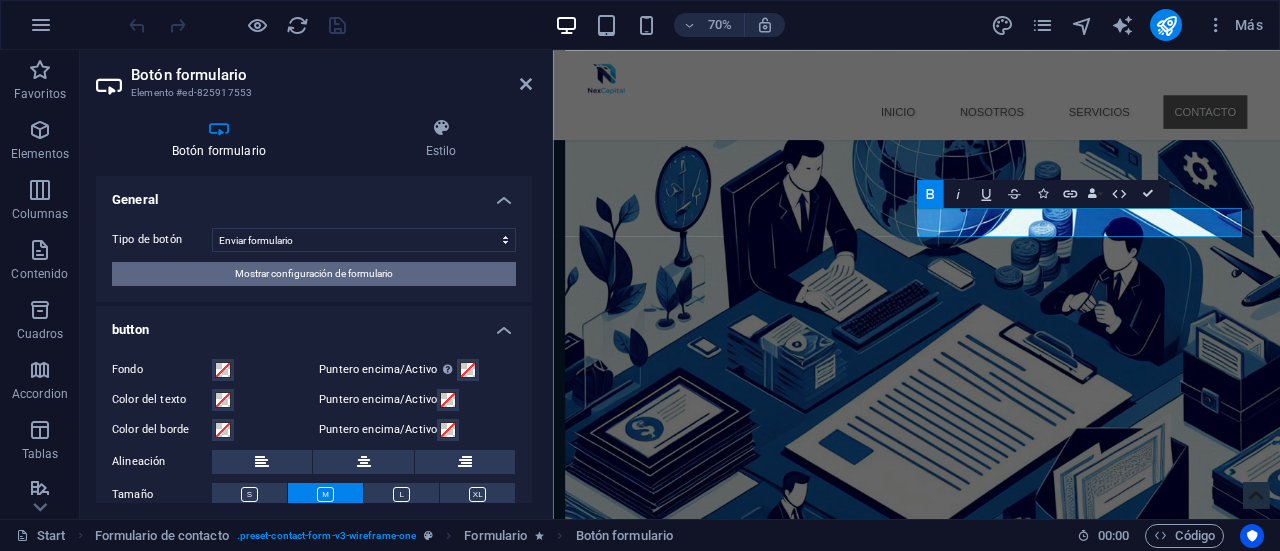 click on "Mostrar configuración de formulario" at bounding box center [314, 274] 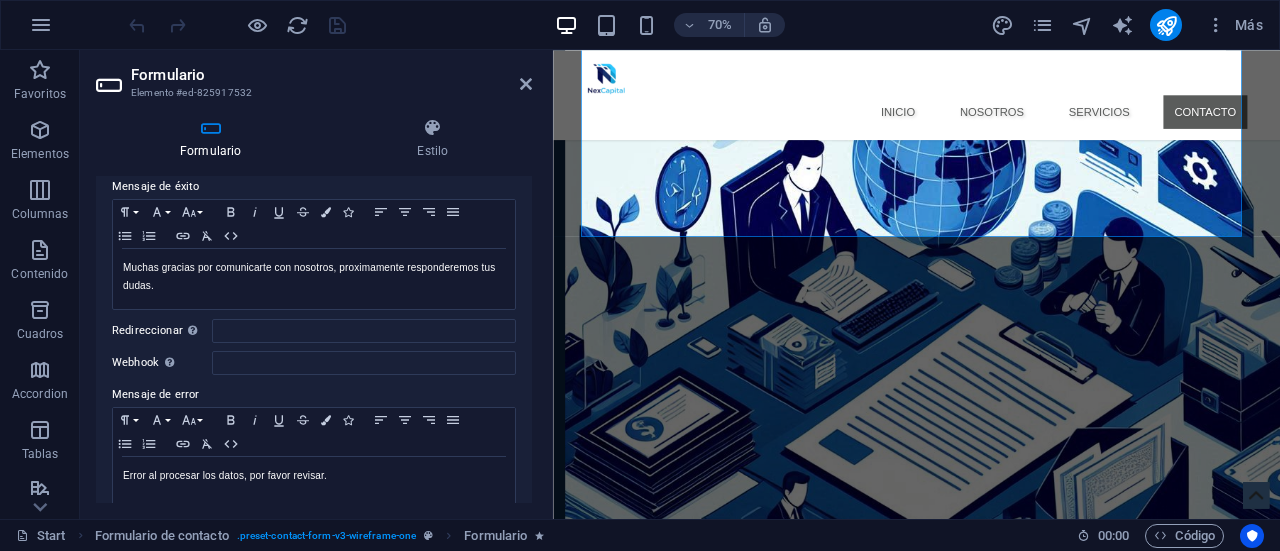 scroll, scrollTop: 160, scrollLeft: 0, axis: vertical 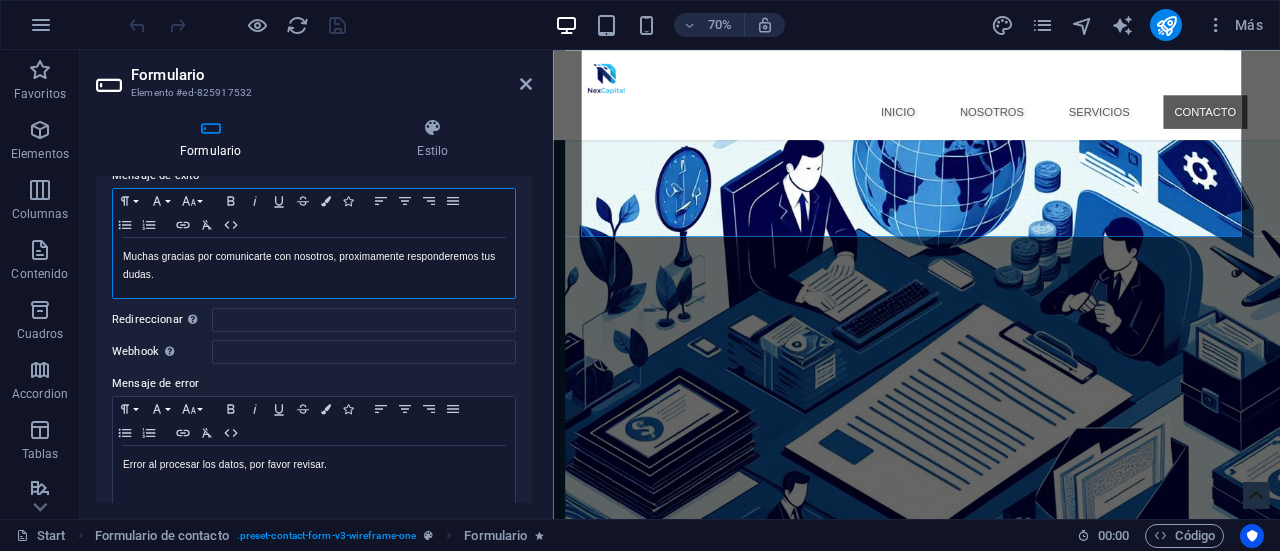 click on "Muchas gracias por comunicarte con nosotros, proximamente responderemos tus dudas." at bounding box center [314, 266] 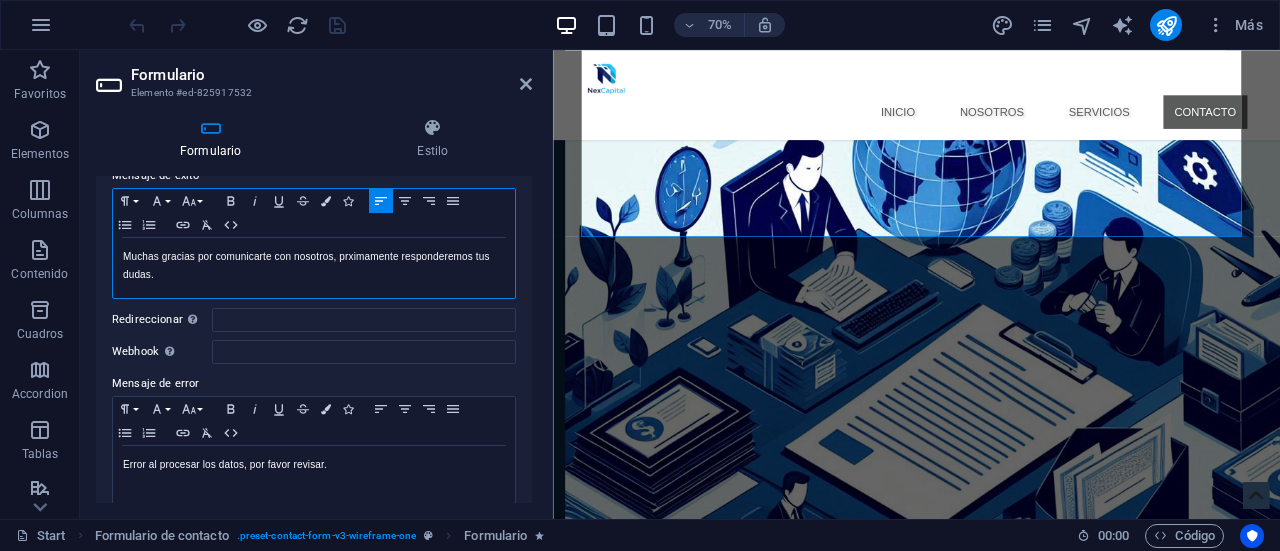 type 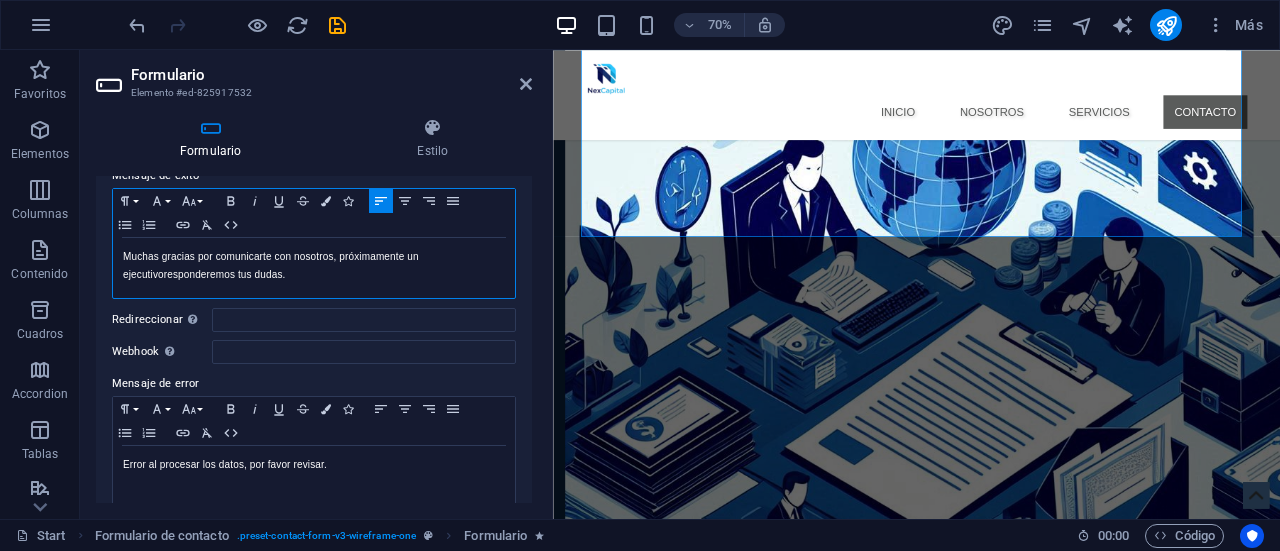 click on "Muchas gracias por comunicarte con nosotros, próximamente un ejecutivo  responderemos tus dudas." at bounding box center (314, 266) 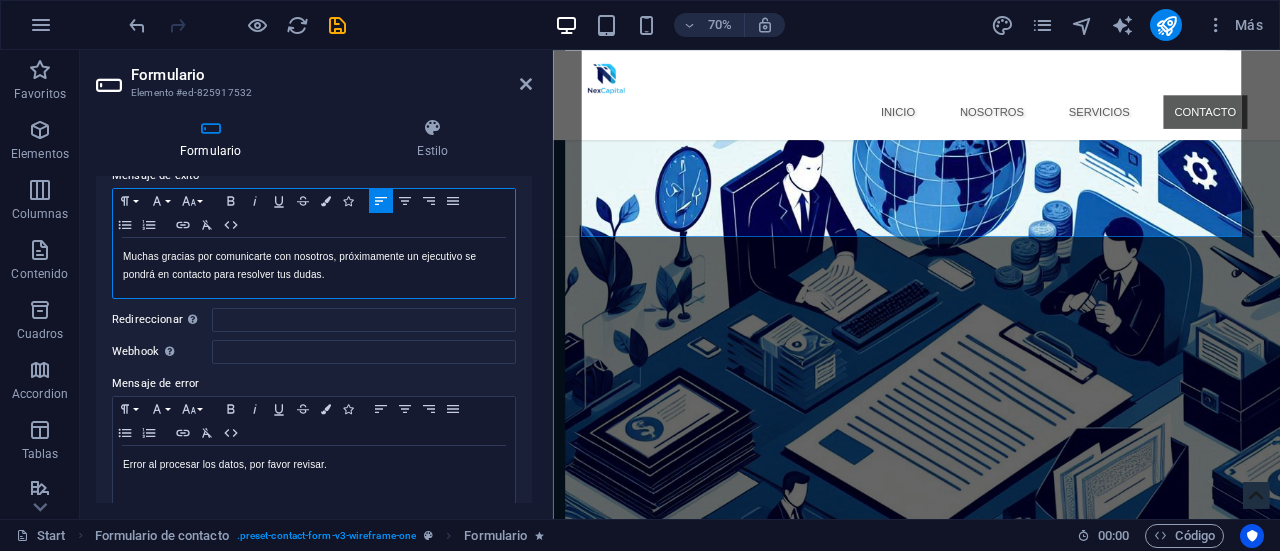 click on "Muchas gracias por comunicarte con nosotros, próximamente un ejecutivo se pondrá en contacto para resolver tus dudas." at bounding box center [314, 266] 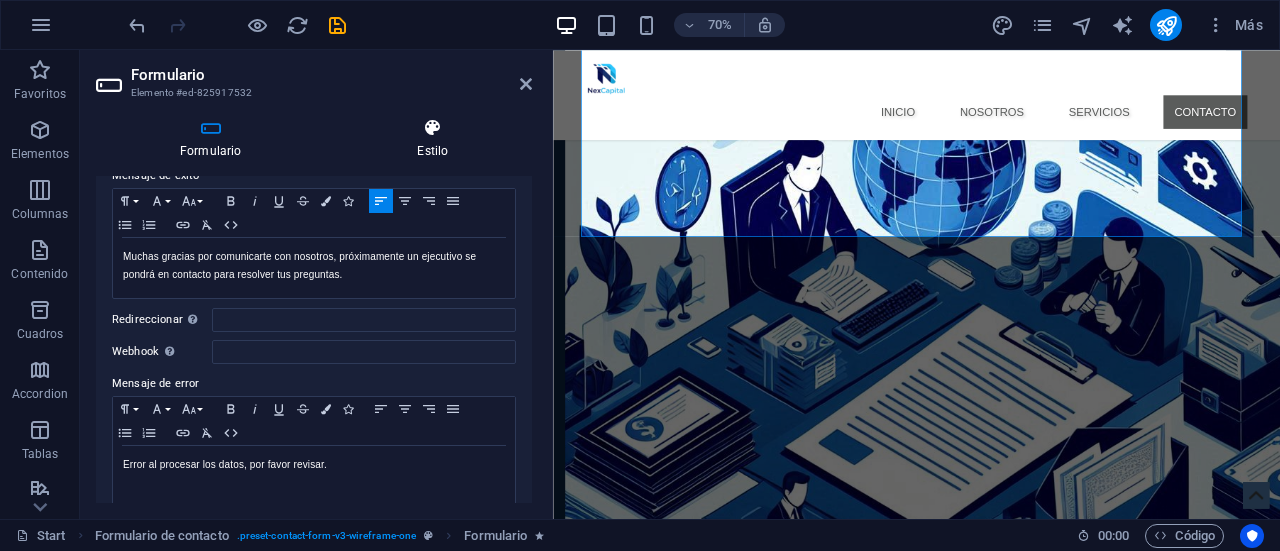 click at bounding box center [432, 128] 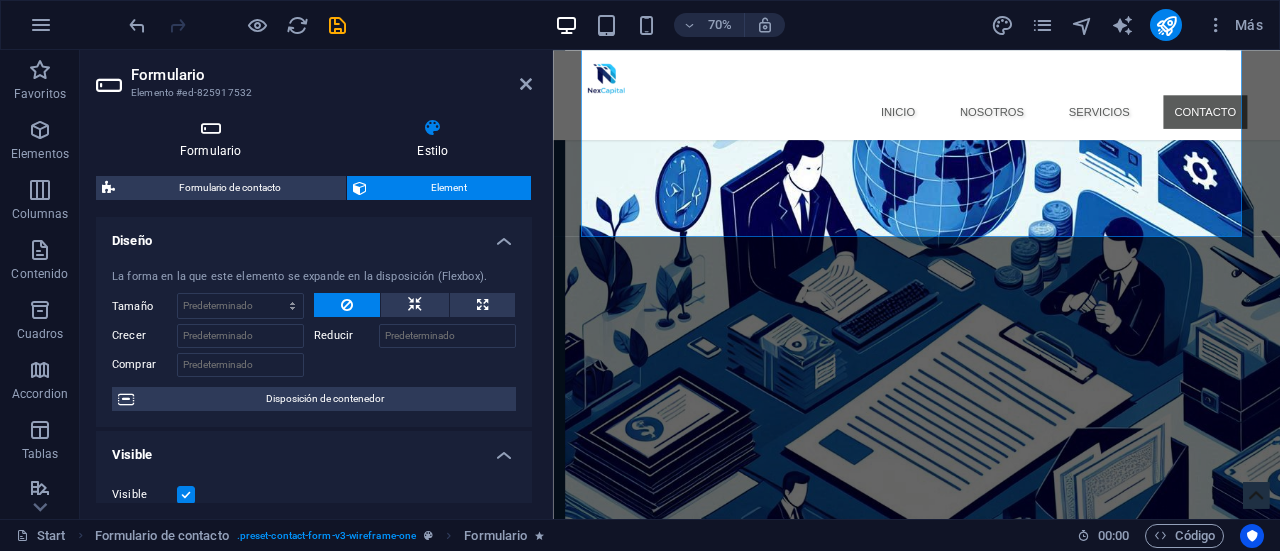 click at bounding box center [210, 128] 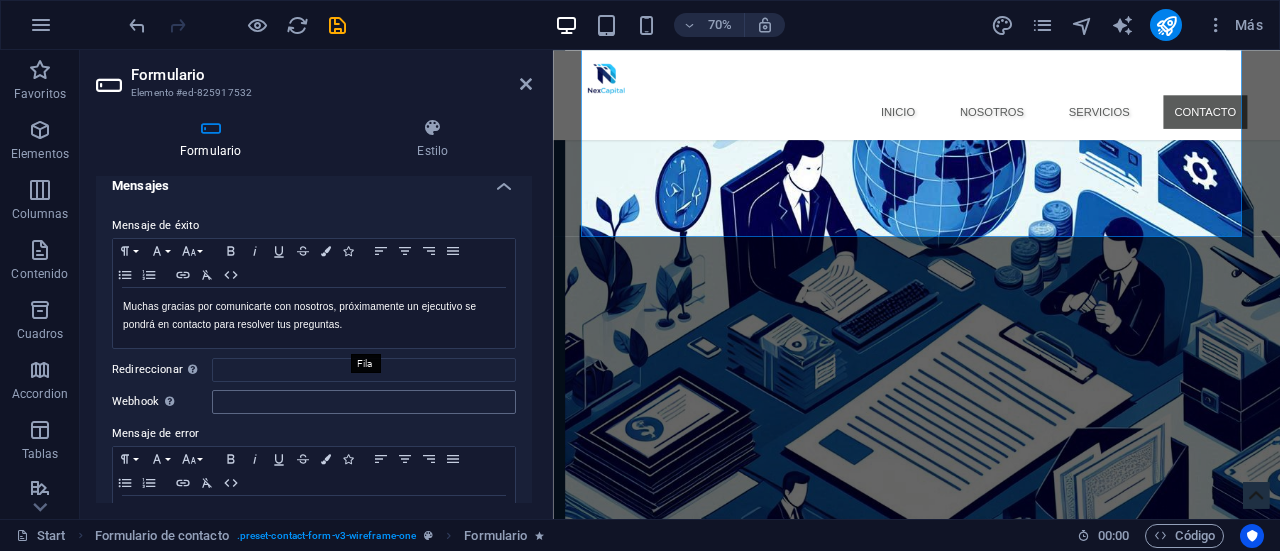 scroll, scrollTop: 0, scrollLeft: 0, axis: both 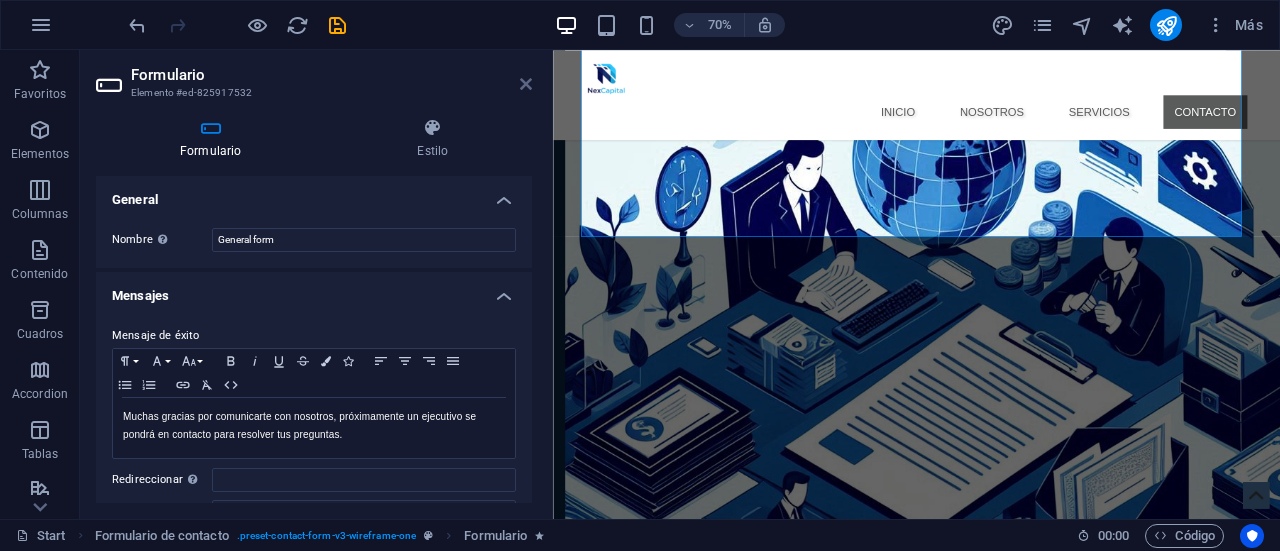 click at bounding box center (526, 84) 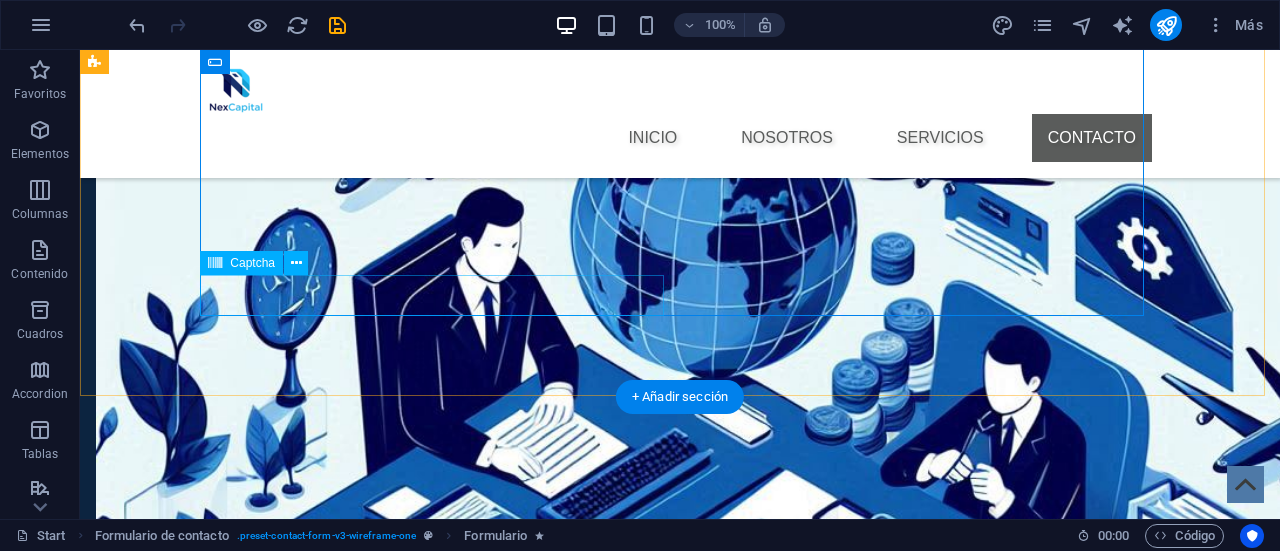 click on "¿Ilegible? Cargar nuevo" at bounding box center (440, 2376) 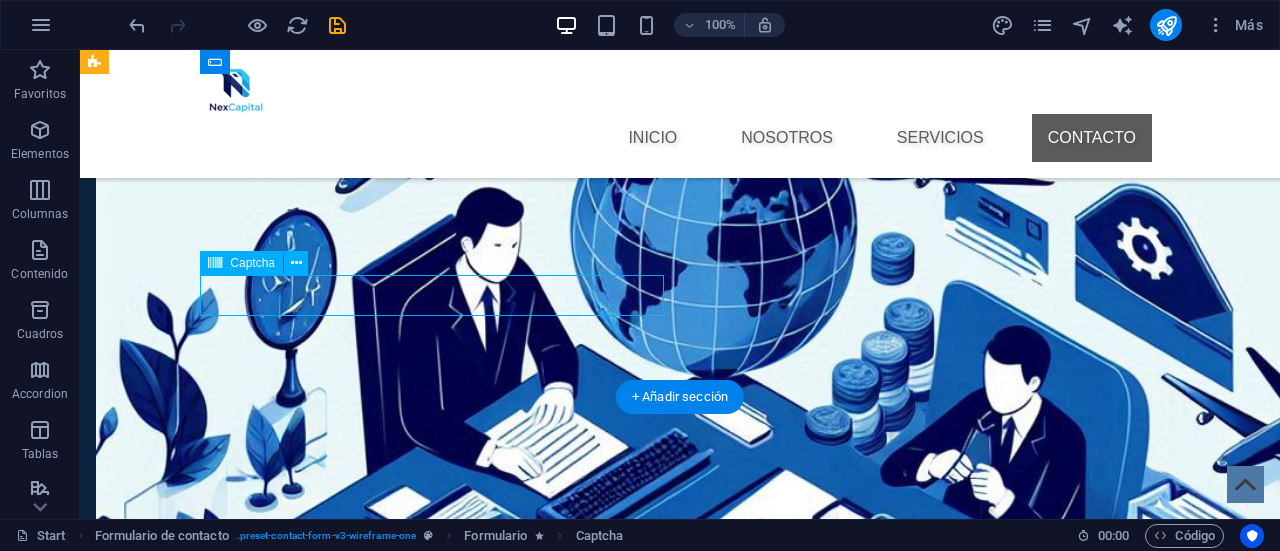 click on "¿Ilegible? Cargar nuevo" at bounding box center [440, 2376] 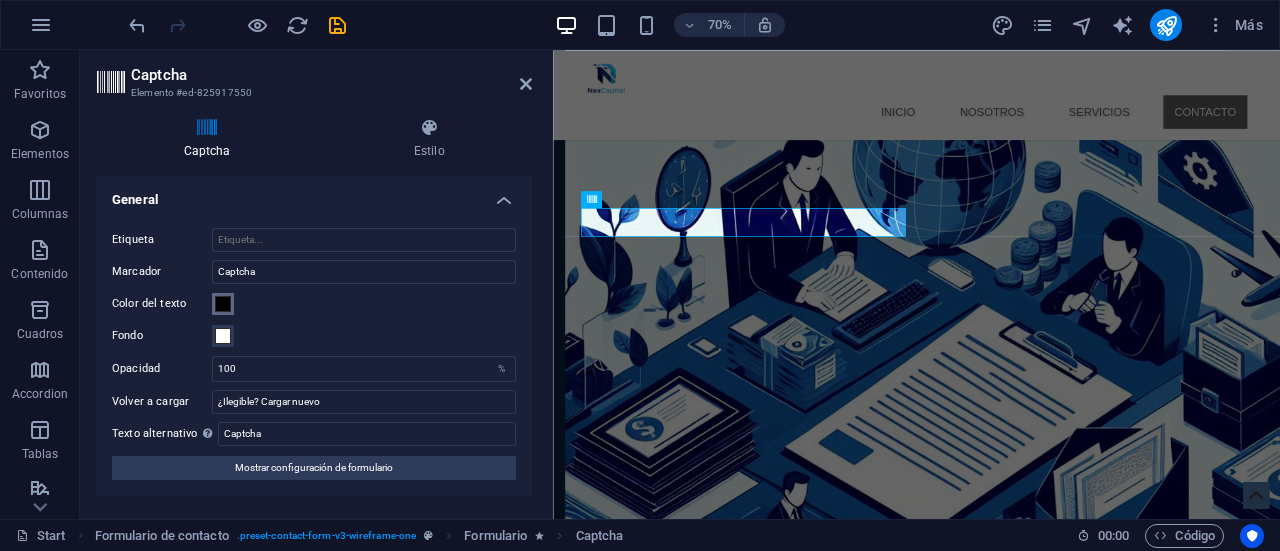 click at bounding box center (223, 304) 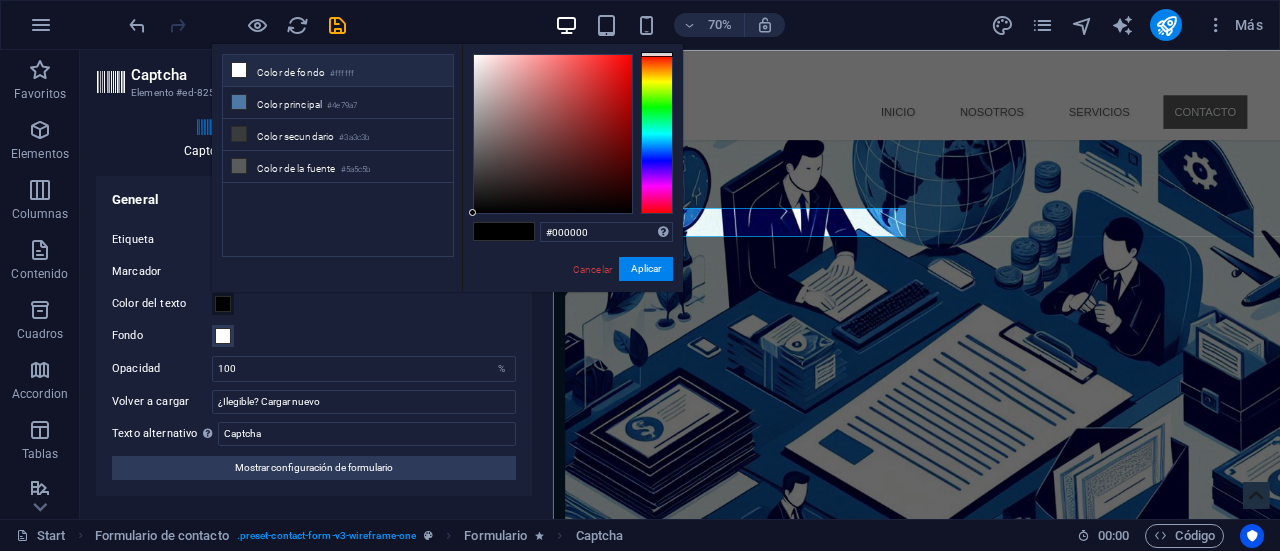 click at bounding box center (239, 70) 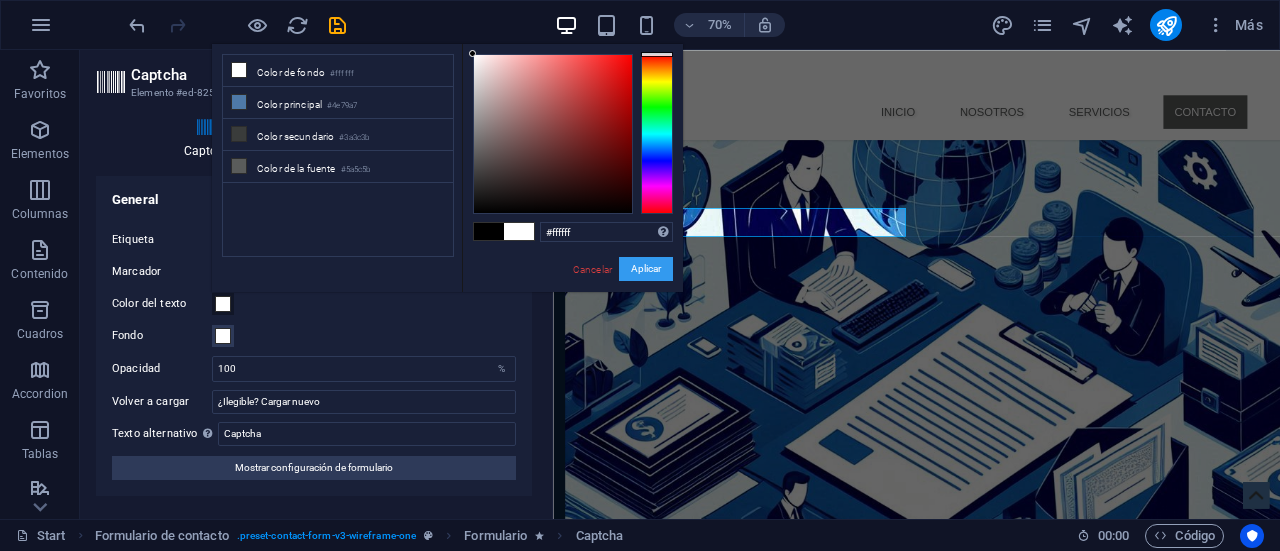 click on "Aplicar" at bounding box center [646, 269] 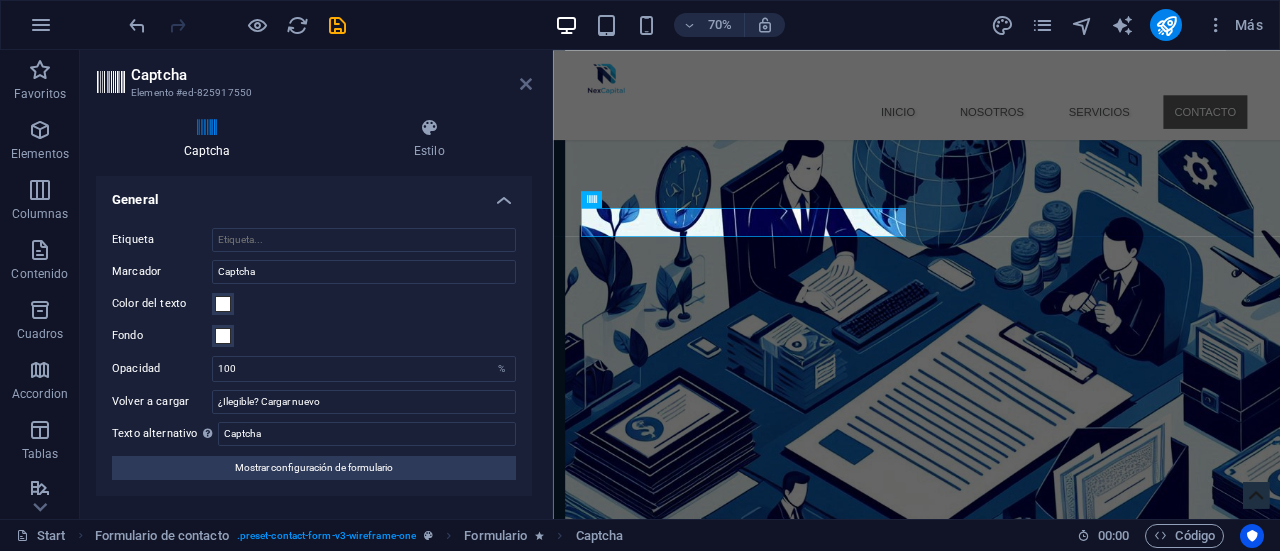 click at bounding box center [526, 84] 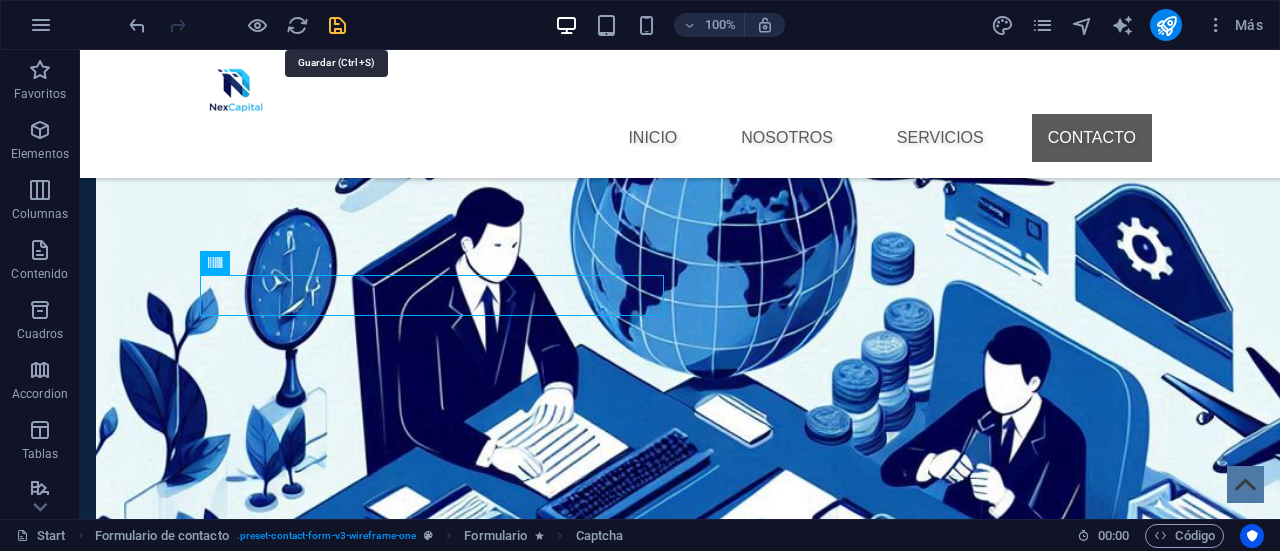 click at bounding box center (337, 25) 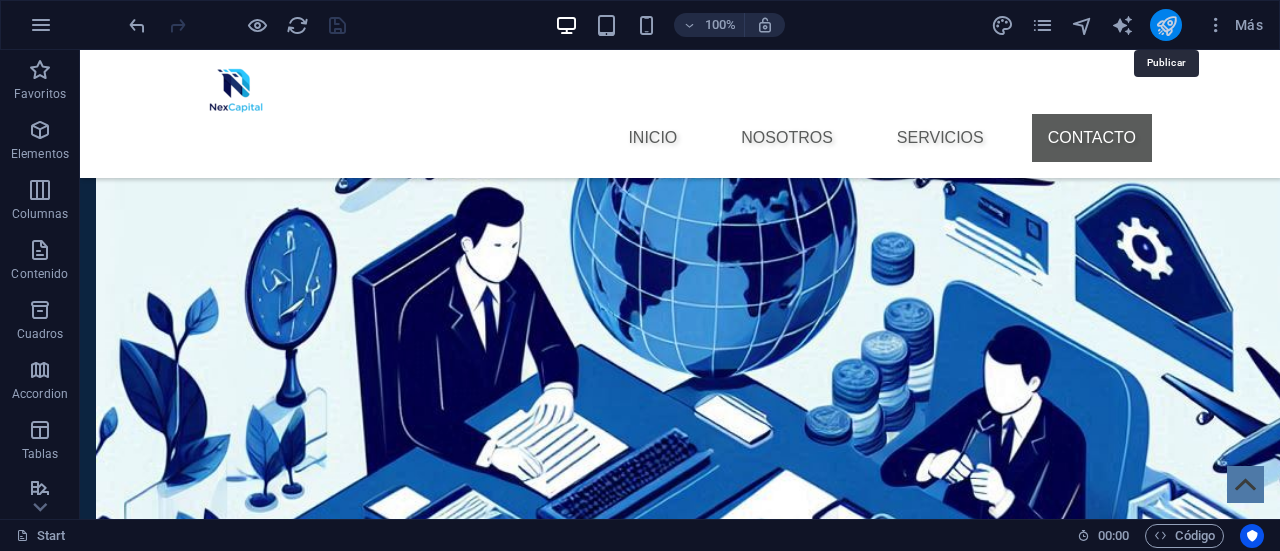 click at bounding box center [1166, 25] 